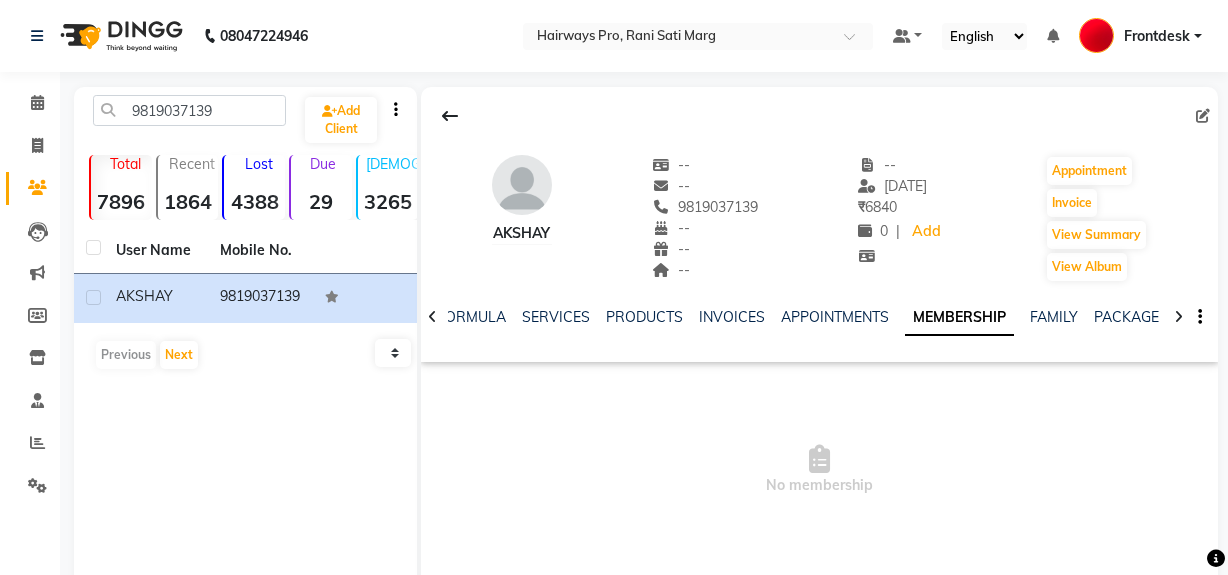 scroll, scrollTop: 0, scrollLeft: 0, axis: both 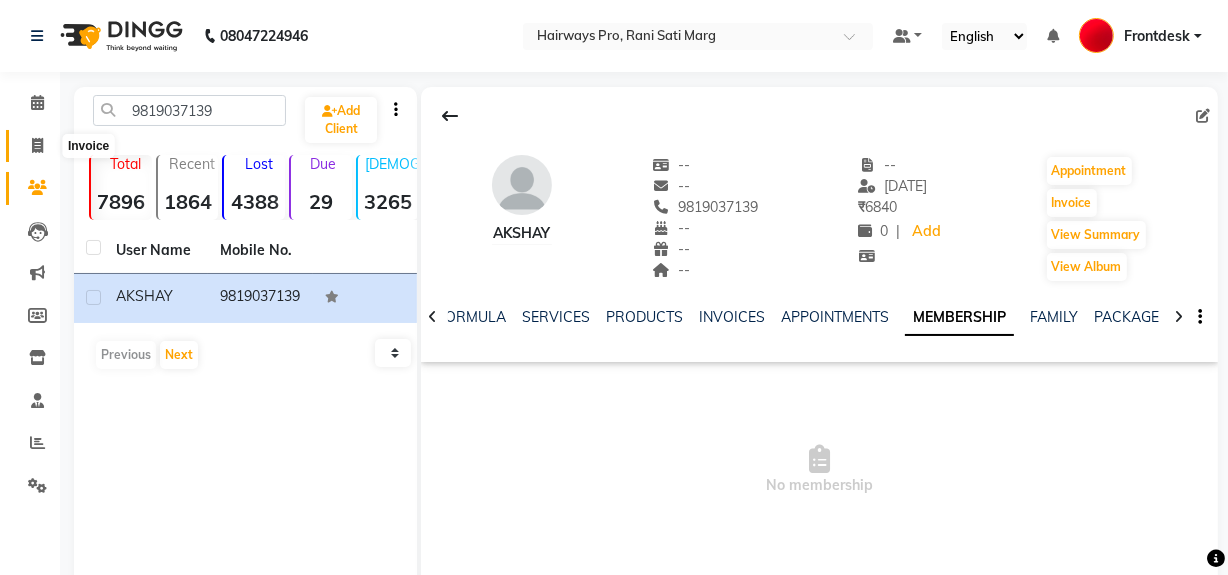 click 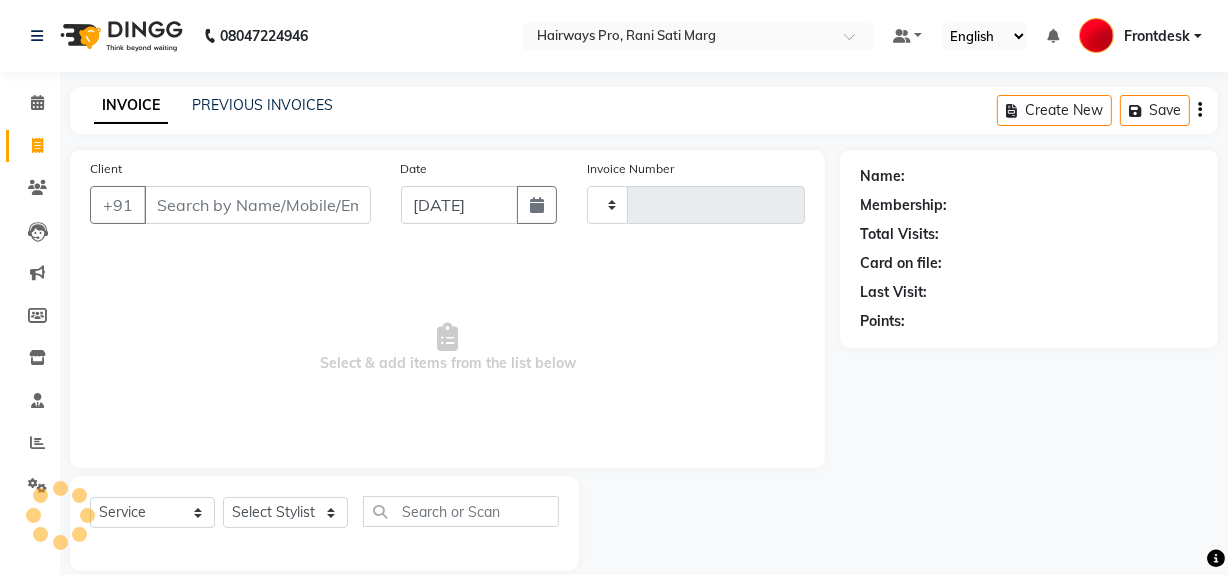 scroll, scrollTop: 26, scrollLeft: 0, axis: vertical 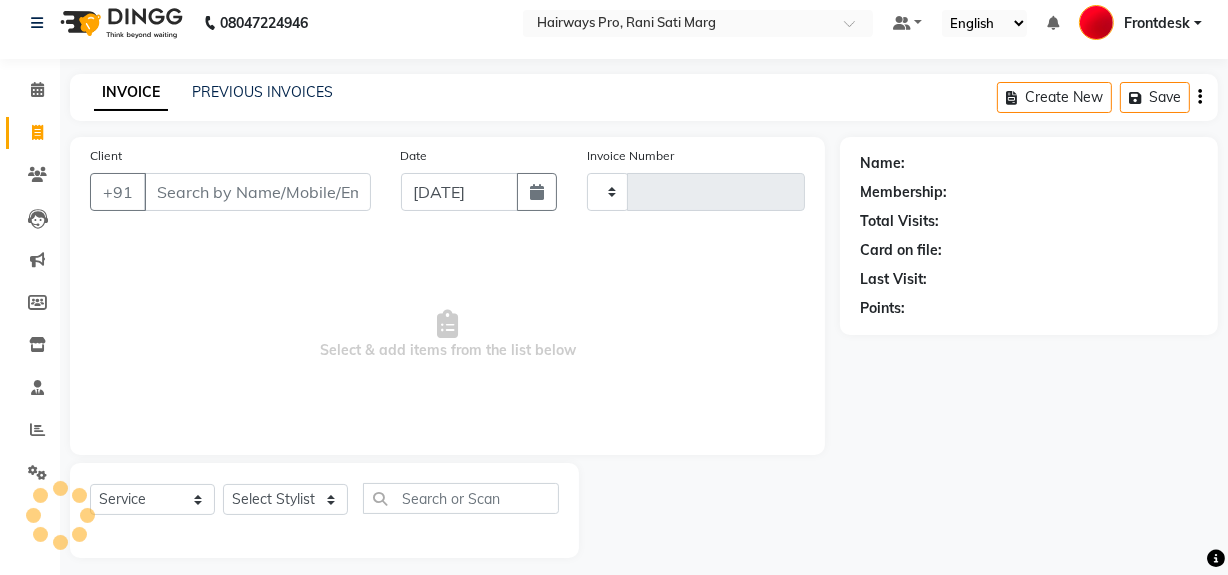 type on "1970" 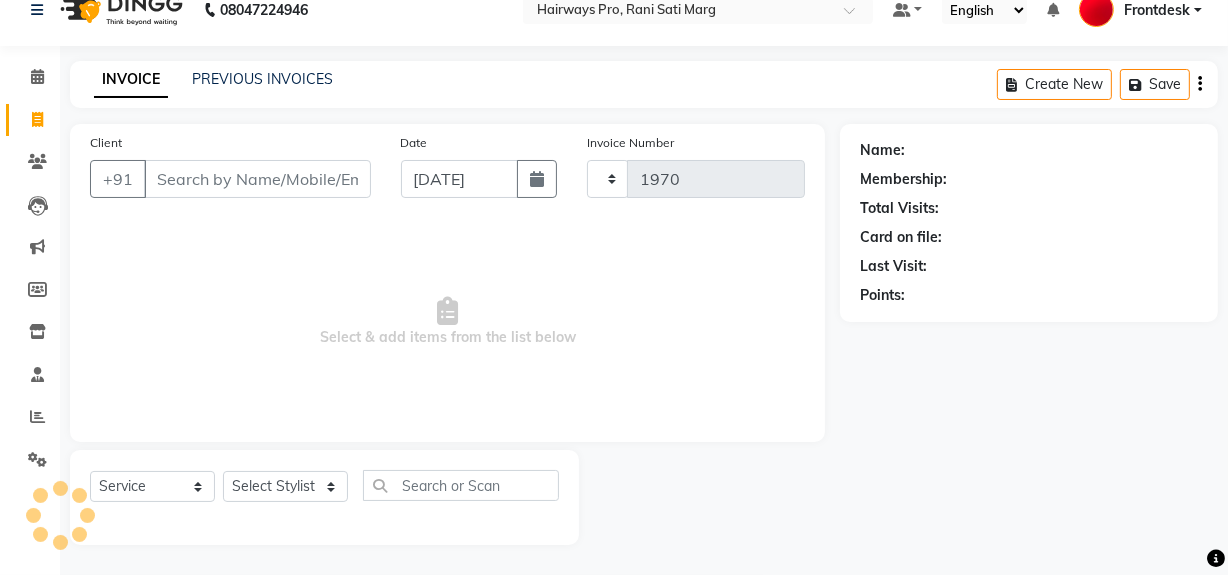 select on "787" 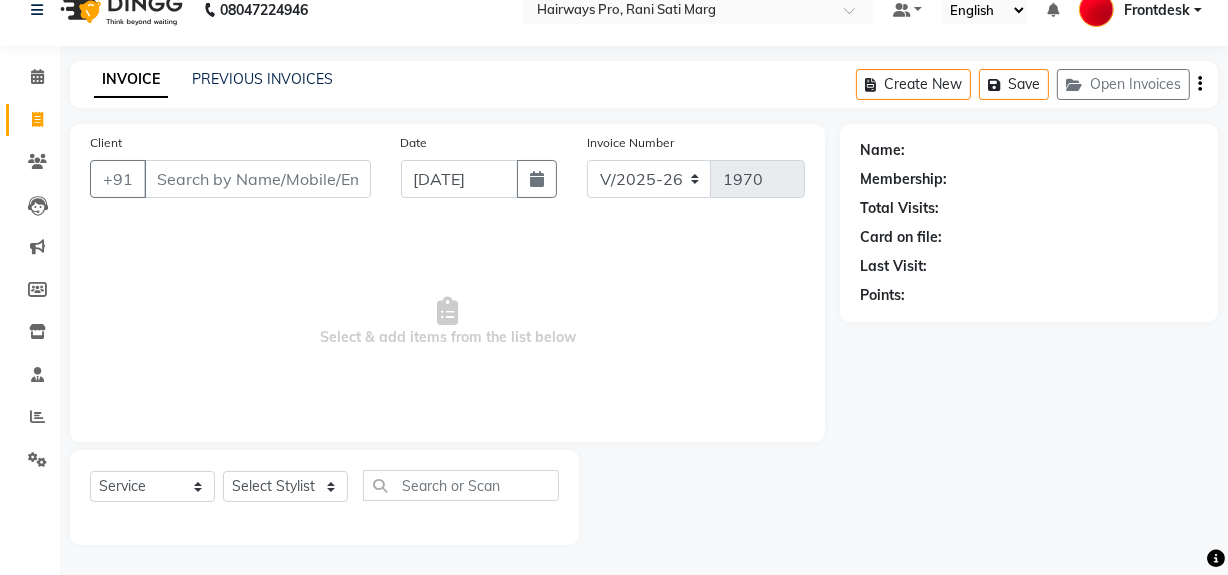 click on "Client" at bounding box center [257, 179] 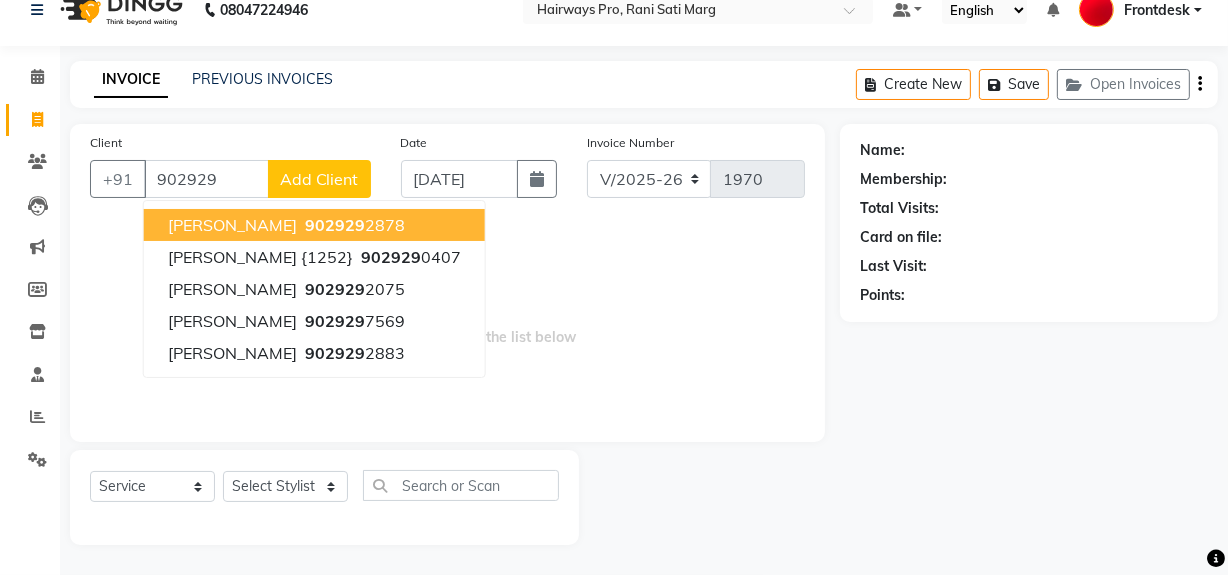 click on "902929" at bounding box center (335, 225) 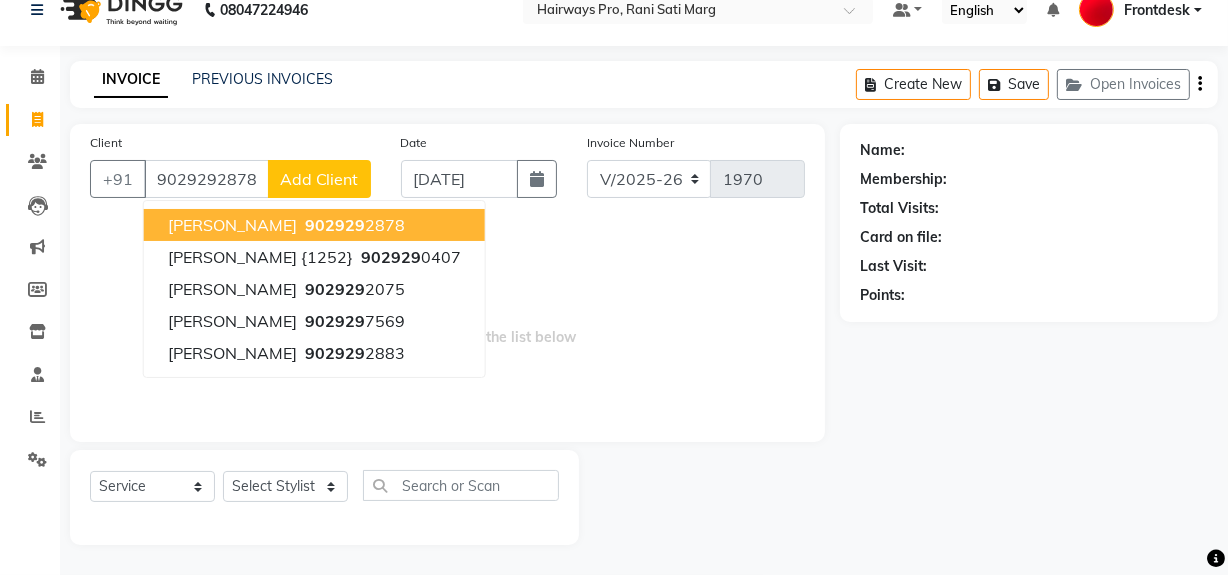 type on "9029292878" 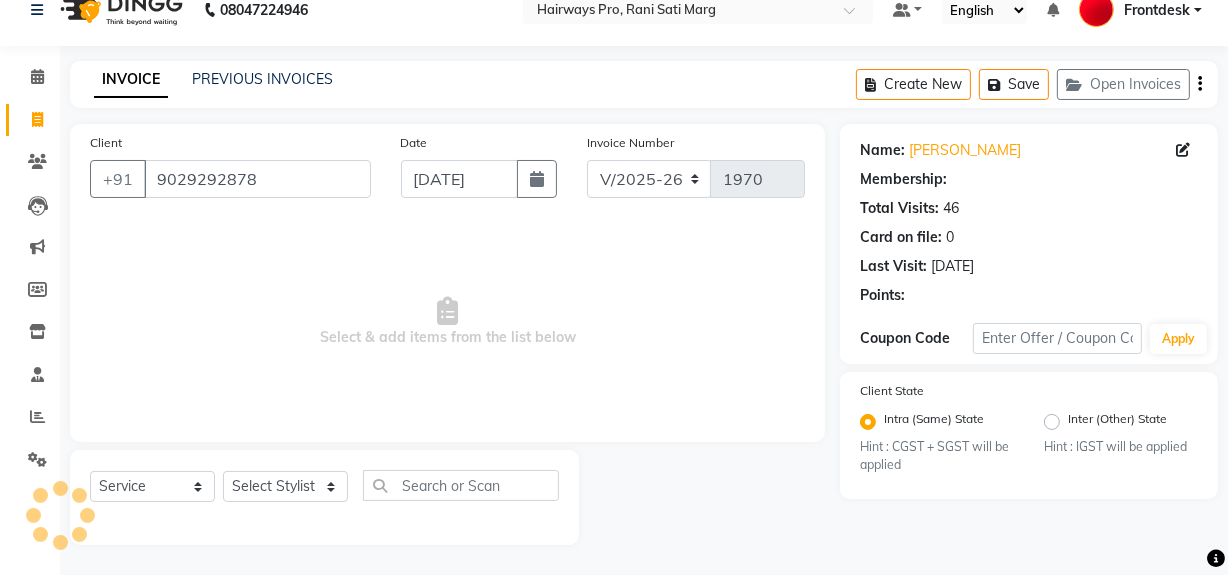 select on "1: Object" 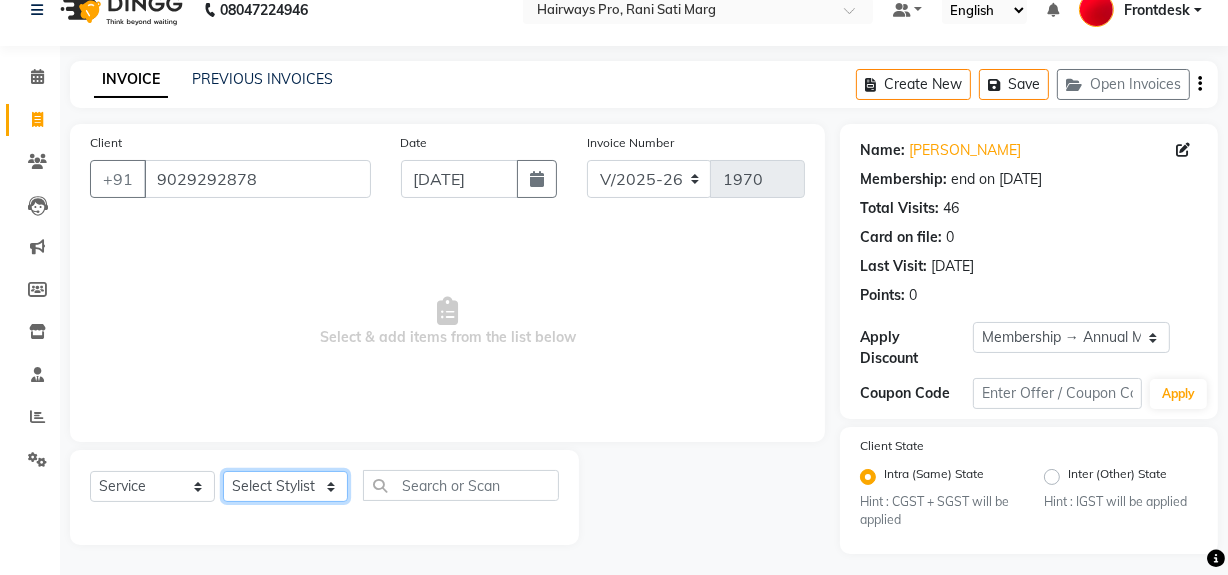 click on "Select Stylist ABID DANISH [PERSON_NAME] Frontdesk INTEZAR [PERSON_NAME] [PERSON_NAME] [PERSON_NAME] [PERSON_NAME] [PERSON_NAME] [PERSON_NAME]" 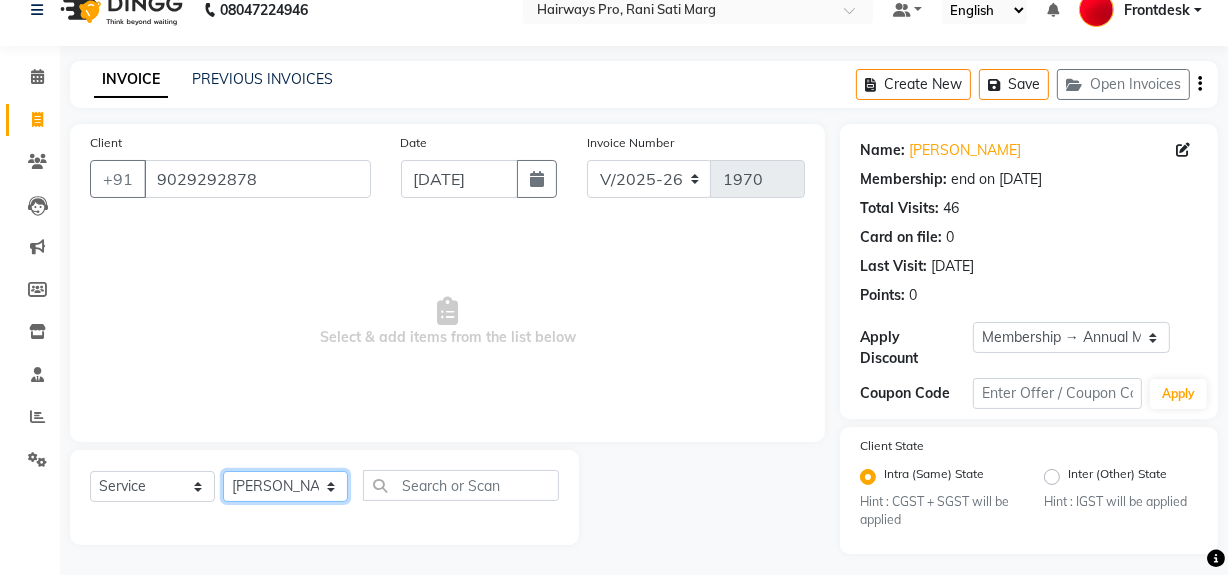 click on "Select Stylist ABID DANISH [PERSON_NAME] Frontdesk INTEZAR [PERSON_NAME] [PERSON_NAME] [PERSON_NAME] [PERSON_NAME] [PERSON_NAME] [PERSON_NAME]" 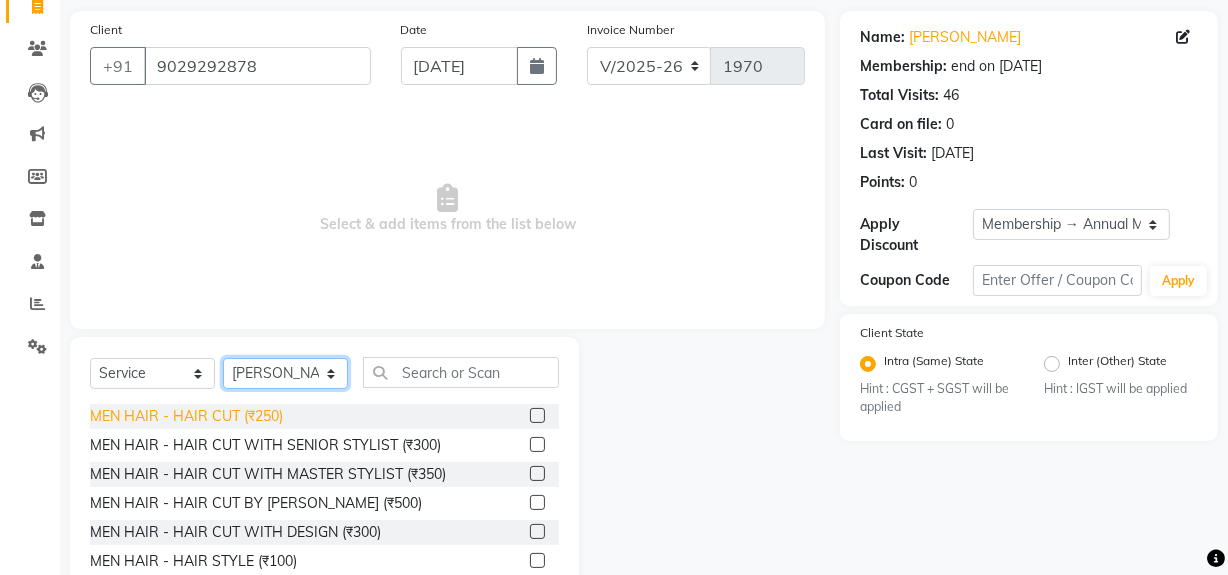 scroll, scrollTop: 226, scrollLeft: 0, axis: vertical 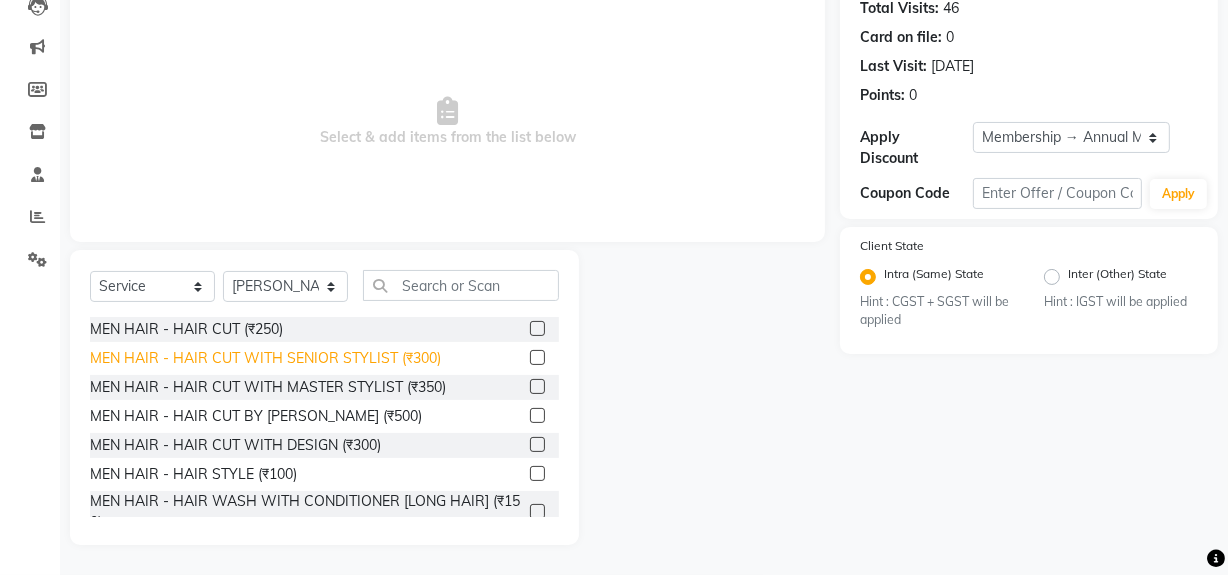 click on "MEN HAIR - HAIR CUT WITH SENIOR STYLIST (₹300)" 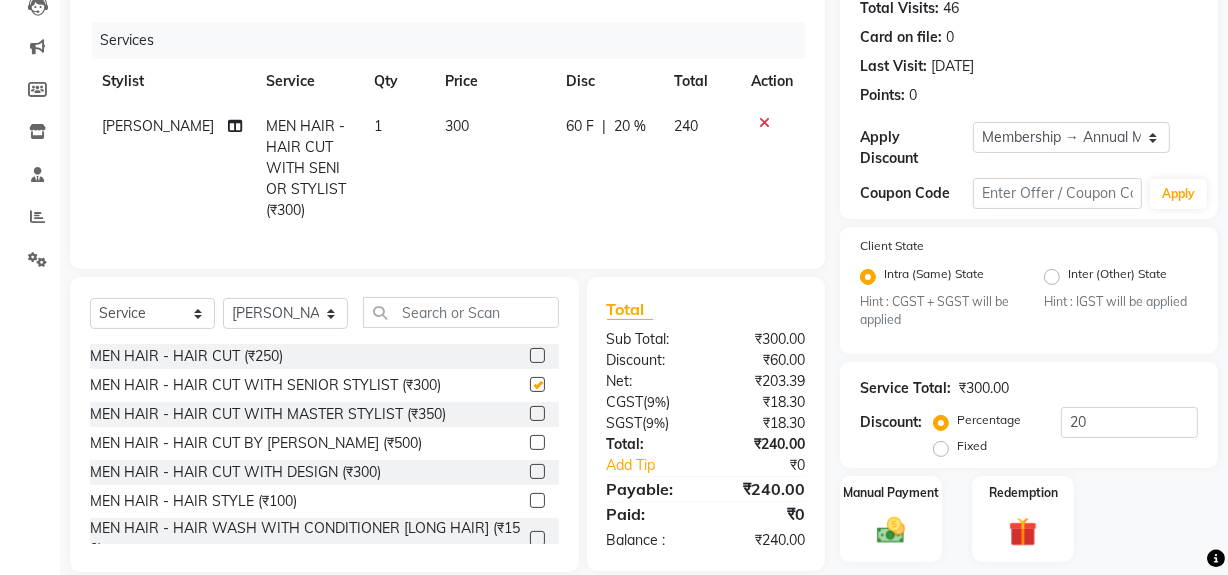 checkbox on "false" 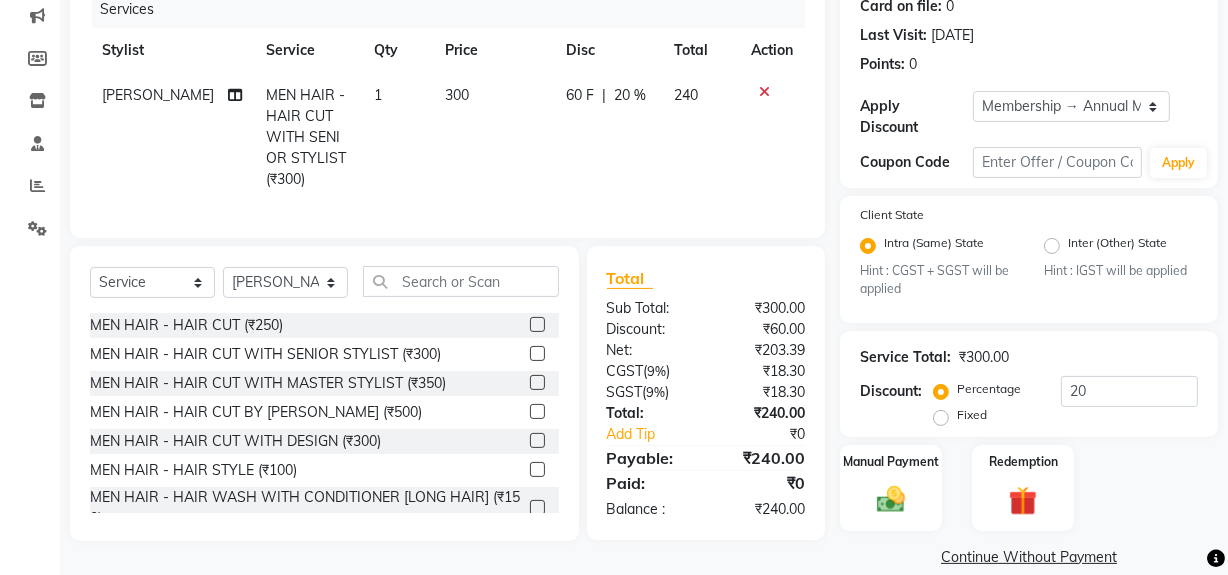 scroll, scrollTop: 284, scrollLeft: 0, axis: vertical 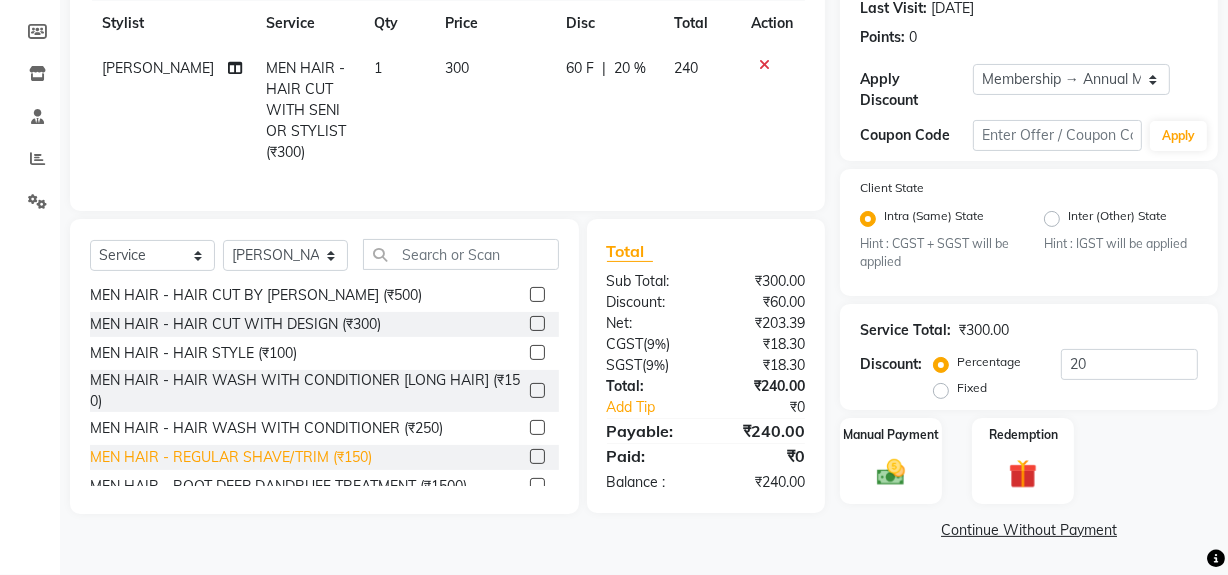 click on "MEN HAIR - REGULAR SHAVE/TRIM (₹150)" 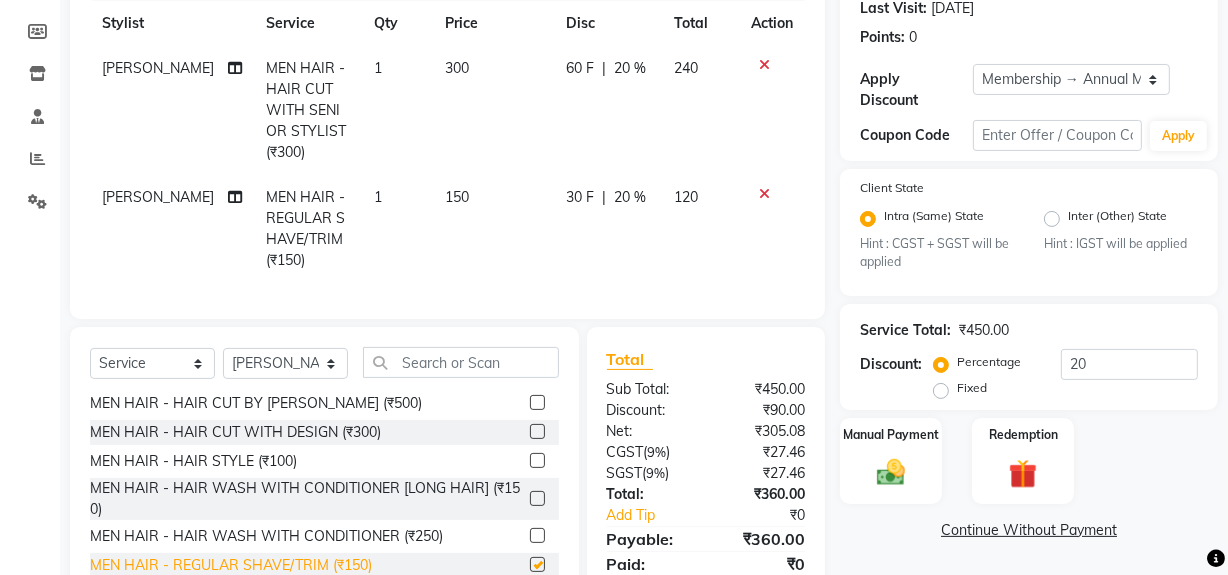 checkbox on "false" 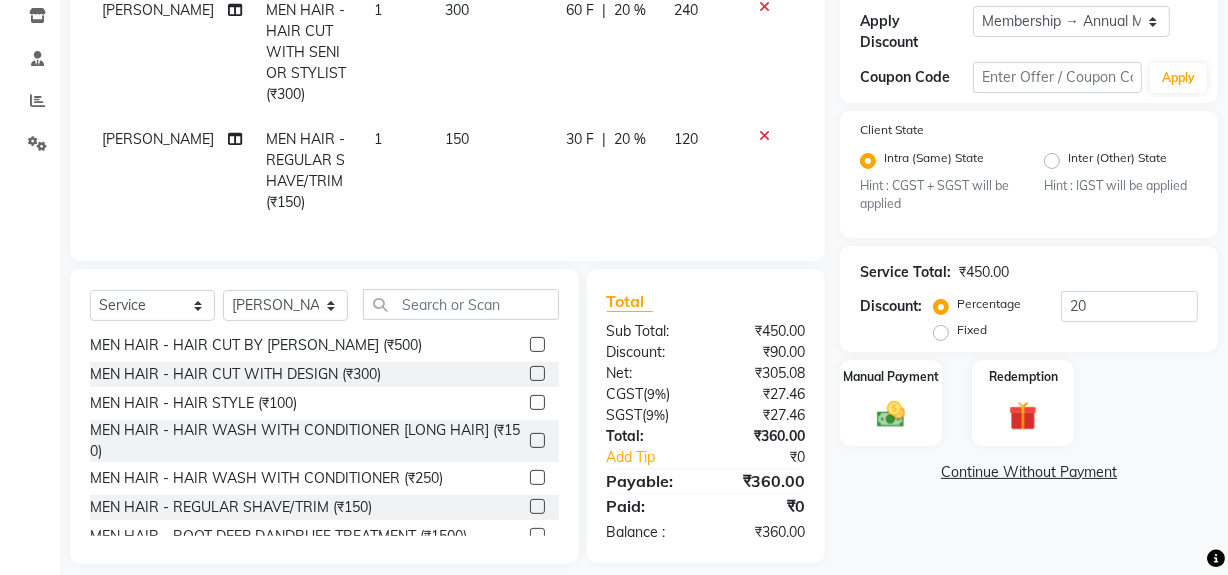 scroll, scrollTop: 374, scrollLeft: 0, axis: vertical 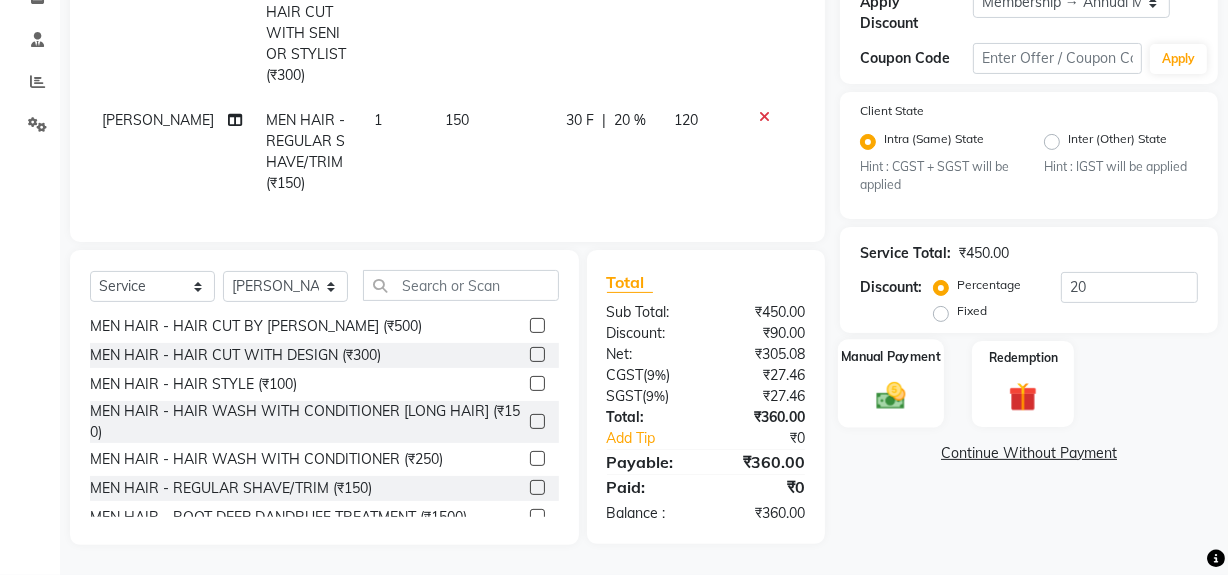 click 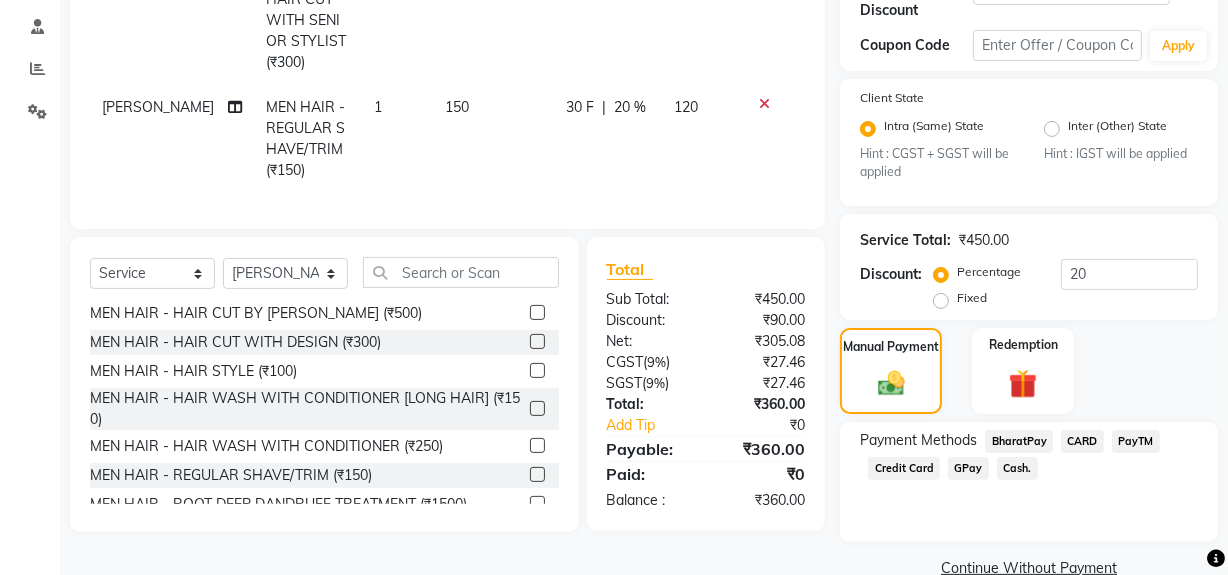 click on "Cash." 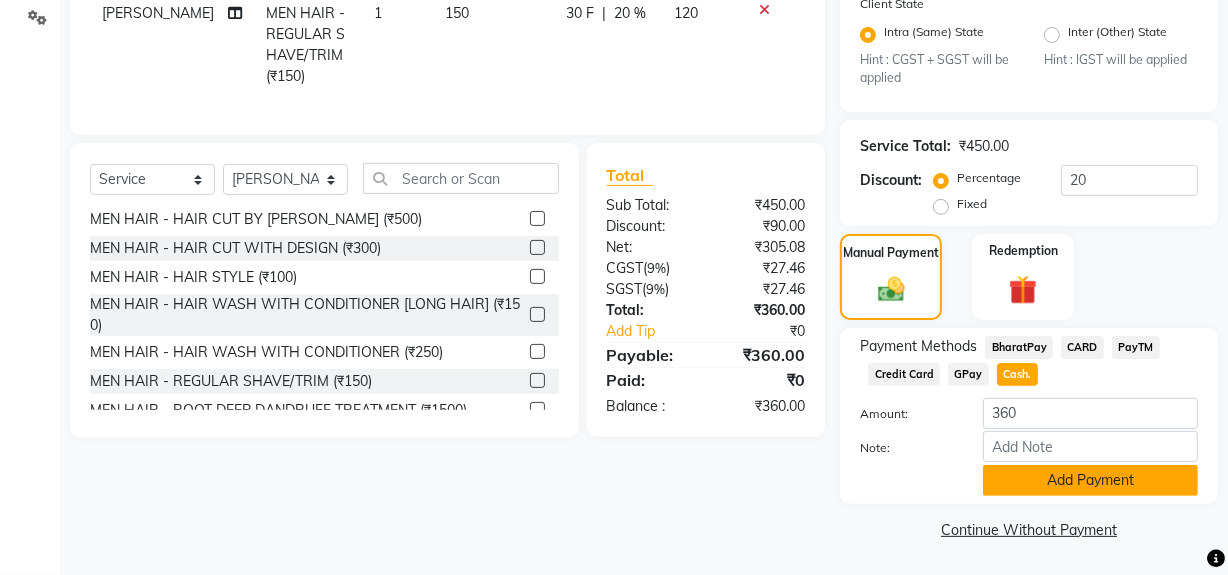 click on "Add Payment" 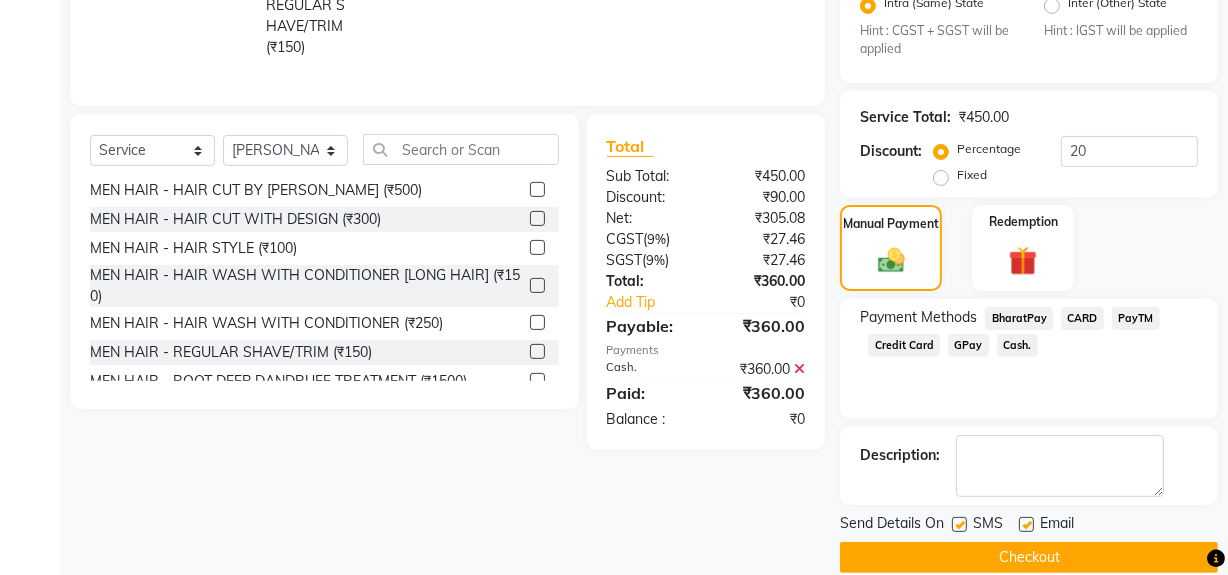 scroll, scrollTop: 524, scrollLeft: 0, axis: vertical 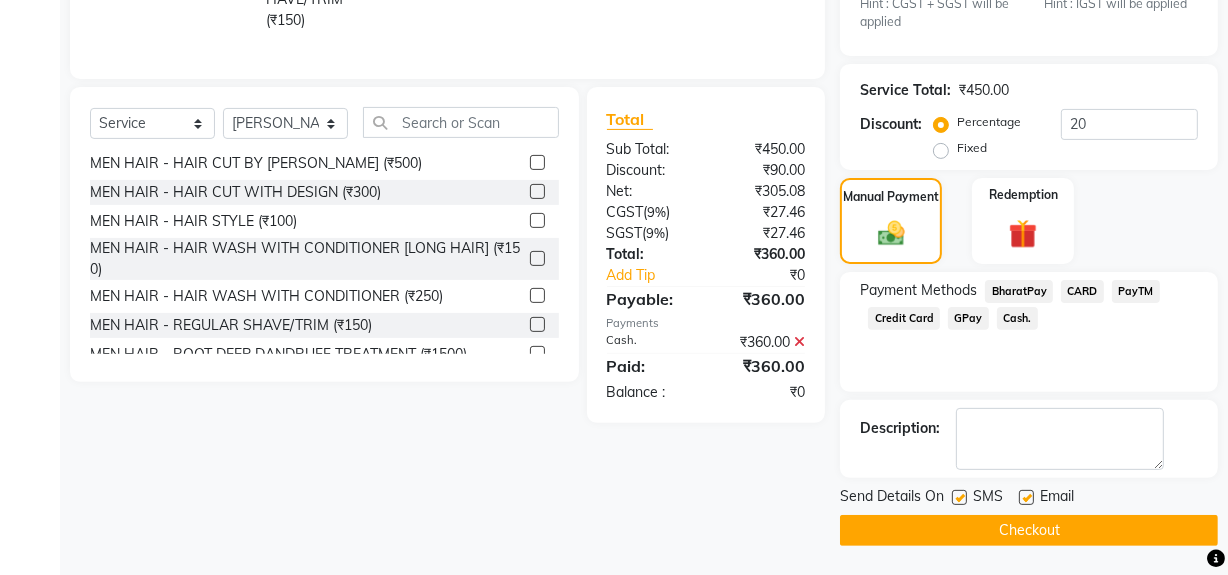click 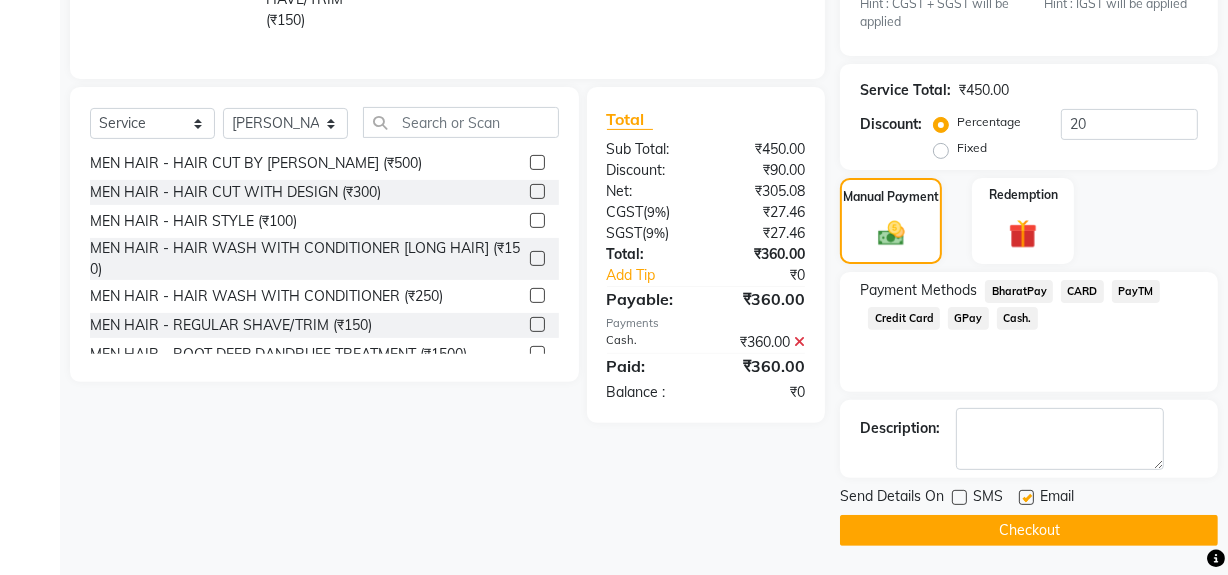 click on "Send Details On SMS Email  Checkout" 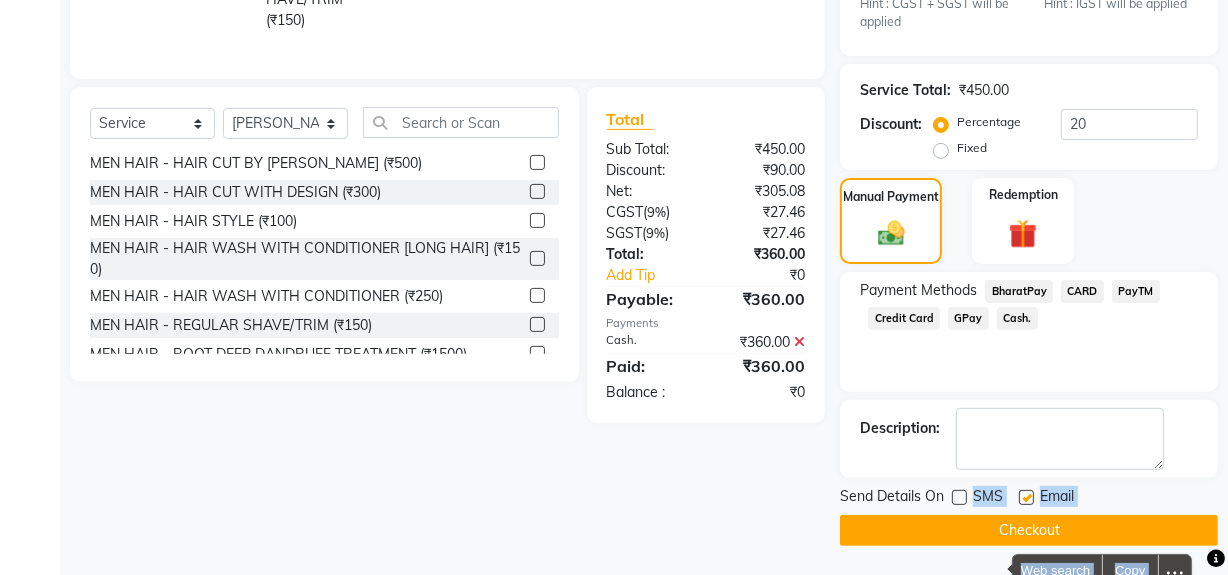 click on "Checkout" 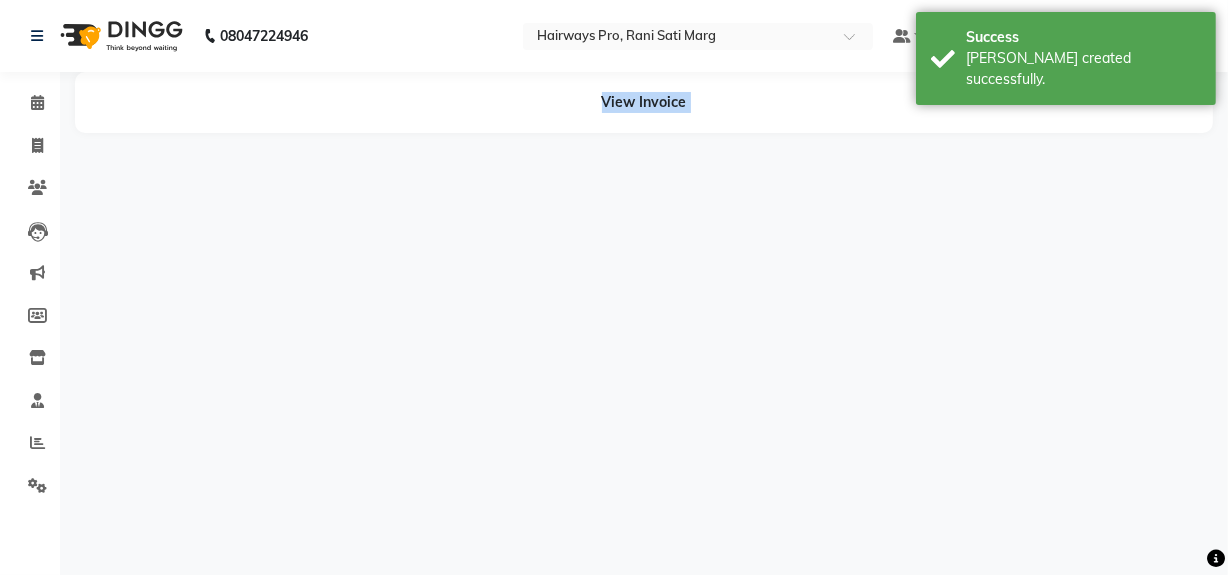 scroll, scrollTop: 0, scrollLeft: 0, axis: both 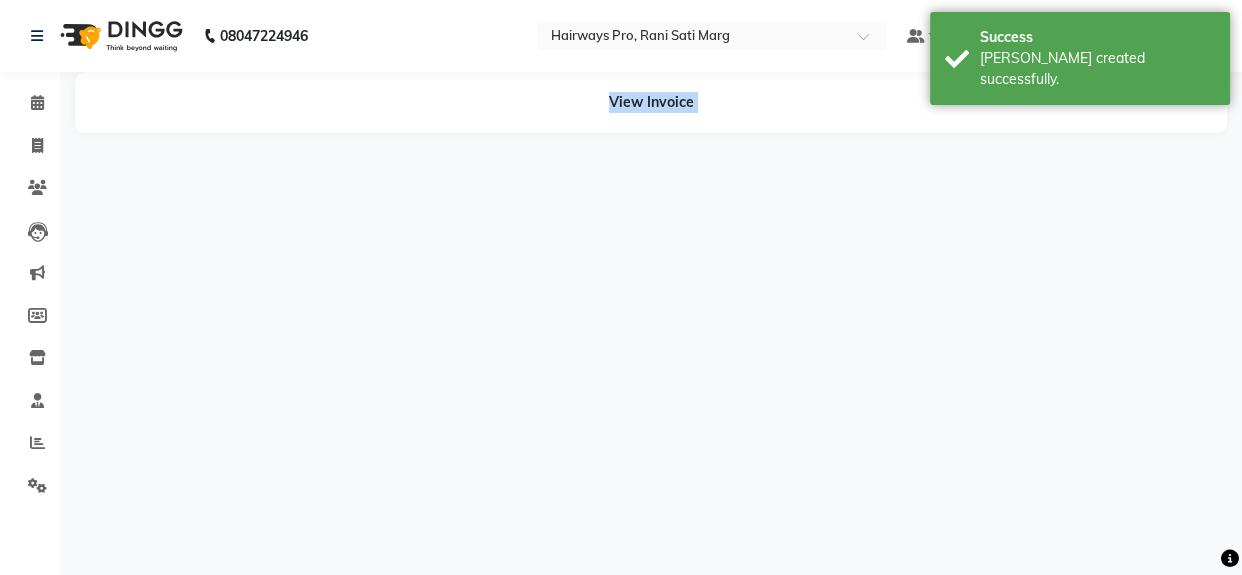 click on "08047224946 Select Location × Hairways Pro, Rani Sati Marg Default Panel My Panel English ENGLISH Español العربية मराठी हिंदी ગુજરાતી தமிழ் 中文 Notifications nothing to show Frontdesk Manage Profile Change Password Sign out  Version:3.15.4  ☀ Hairways Pro, Rani Sati Marg  Calendar  Invoice  Clients  Leads   Marketing  Members  Inventory  Staff  Reports  Settings Completed InProgress Upcoming Dropped Tentative Check-In Confirm Bookings Generate Report Segments Page Builder  View Invoice" at bounding box center [621, 287] 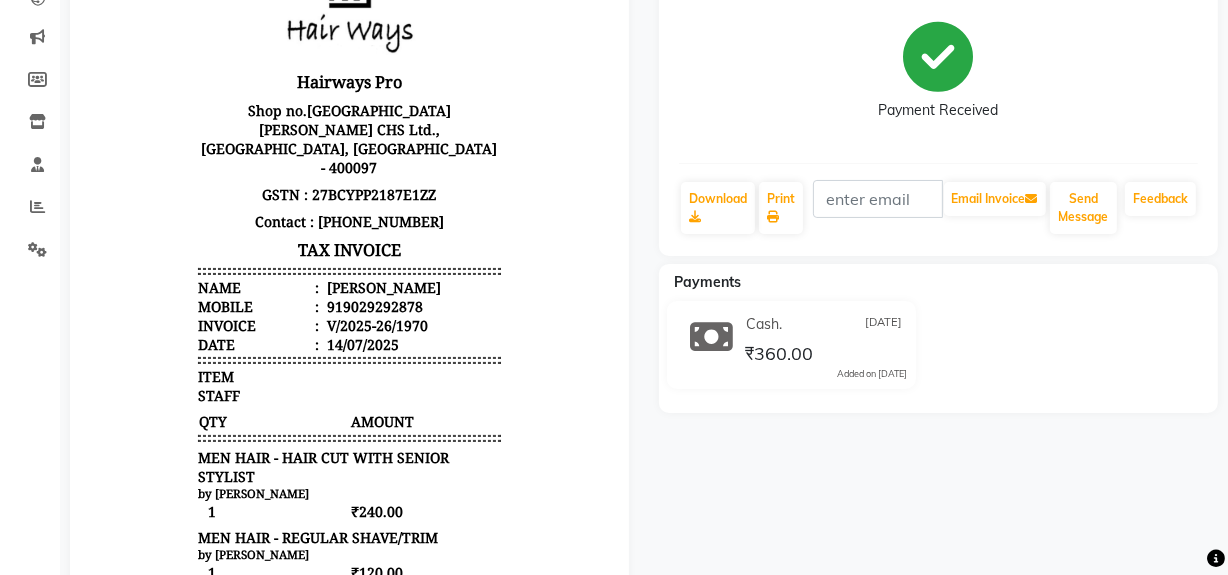 scroll, scrollTop: 0, scrollLeft: 0, axis: both 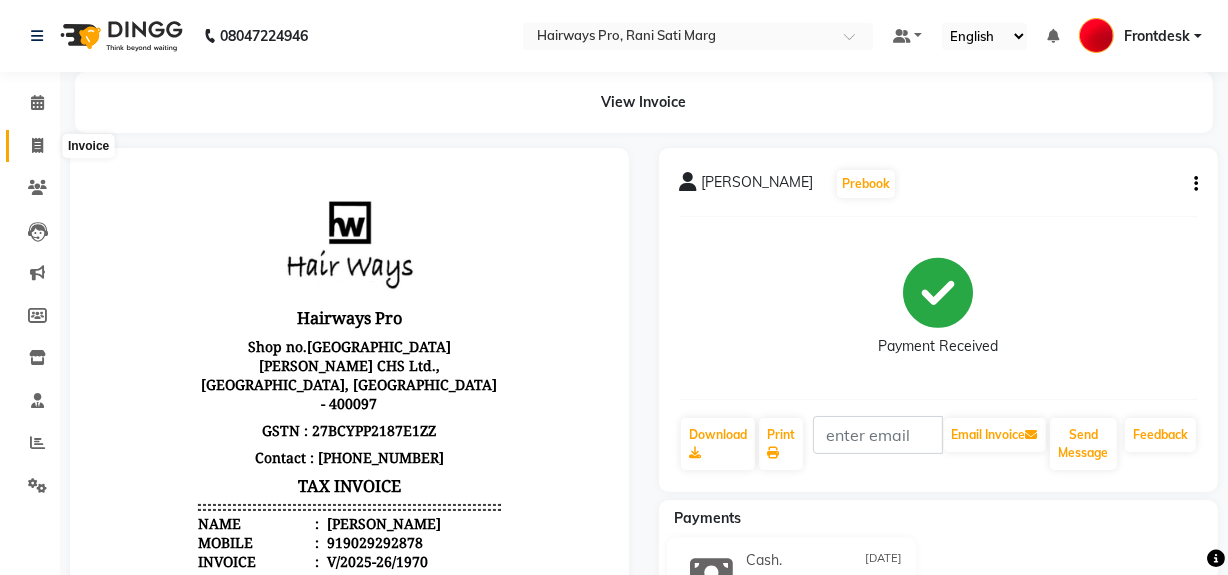 click 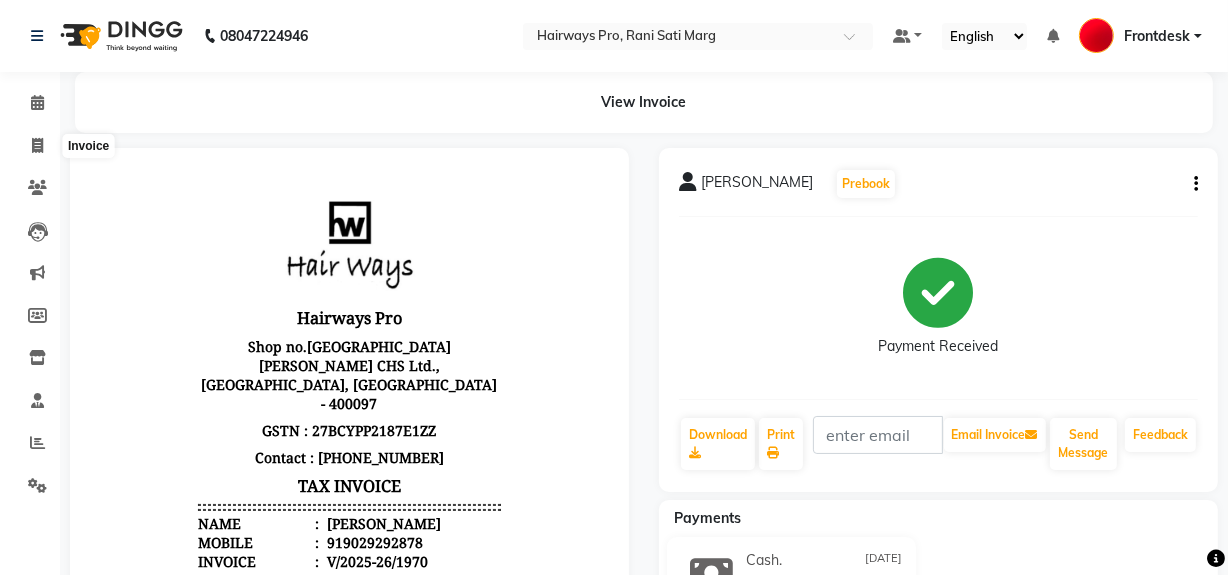 select on "service" 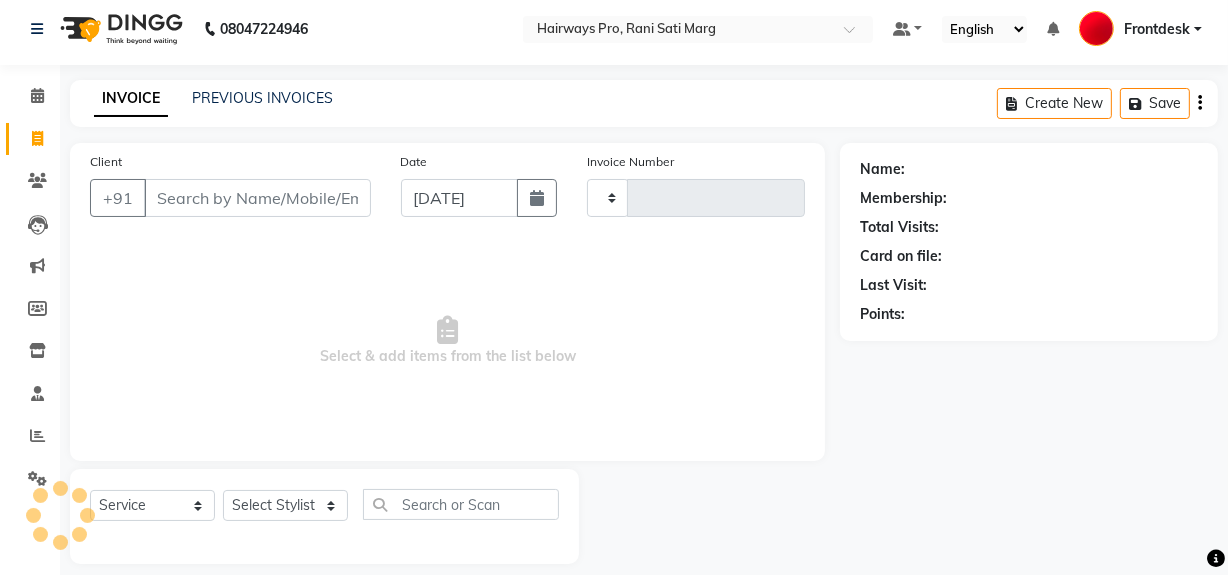 type on "1971" 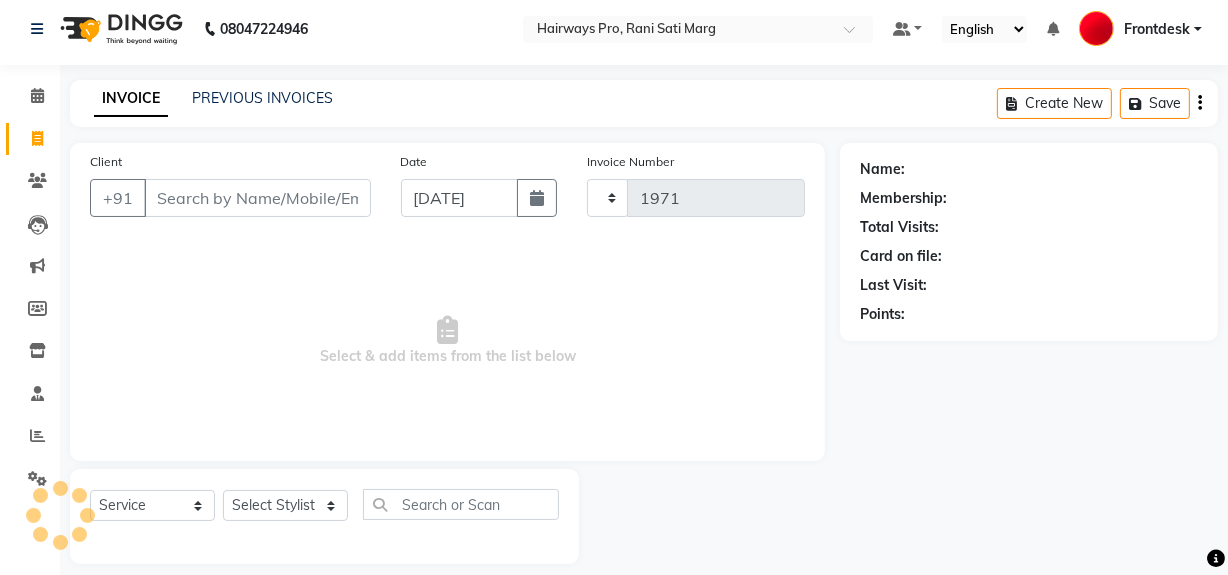 select on "787" 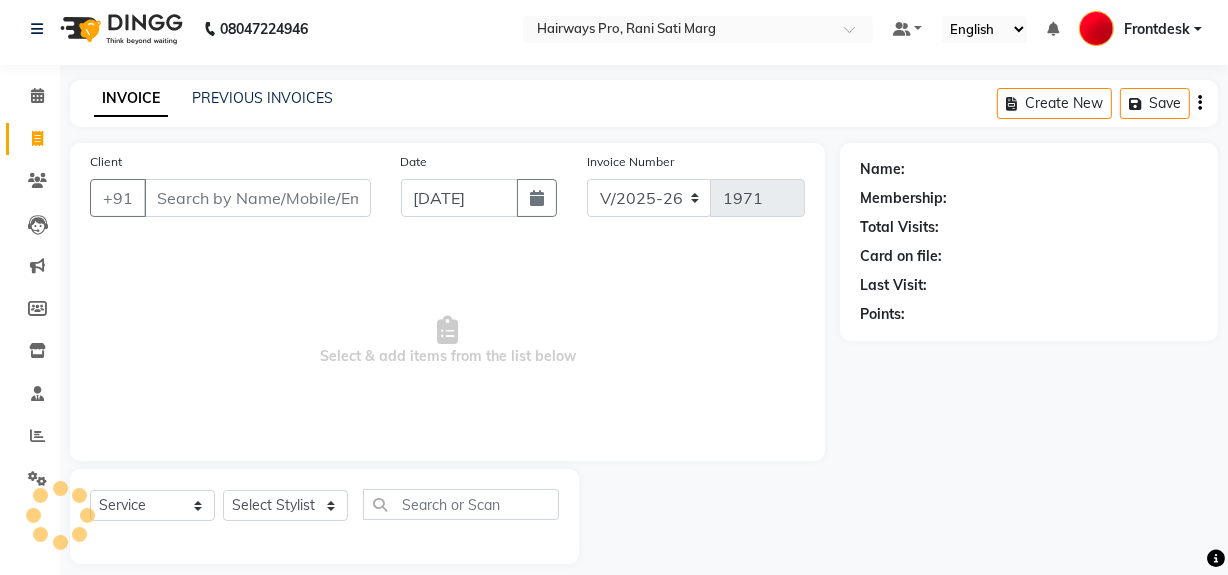 scroll, scrollTop: 26, scrollLeft: 0, axis: vertical 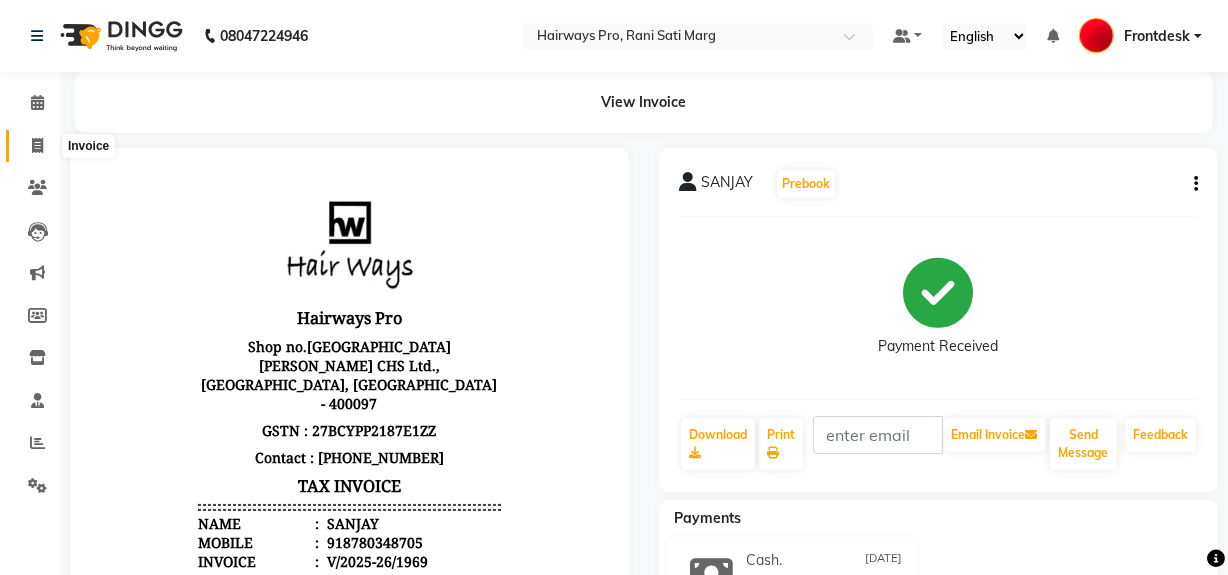 click 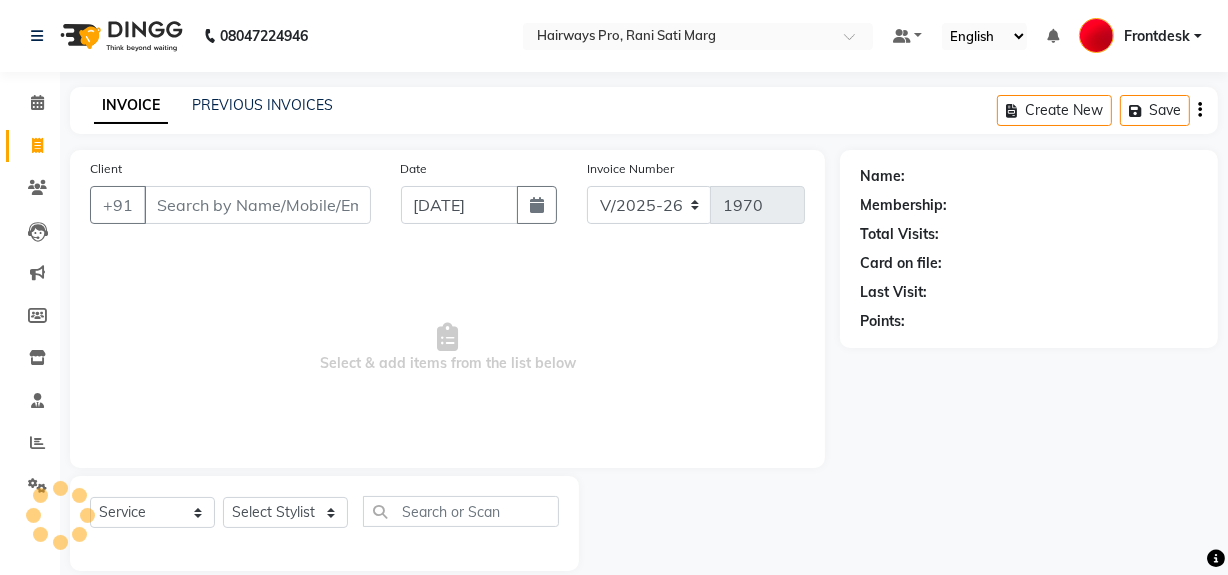 scroll, scrollTop: 26, scrollLeft: 0, axis: vertical 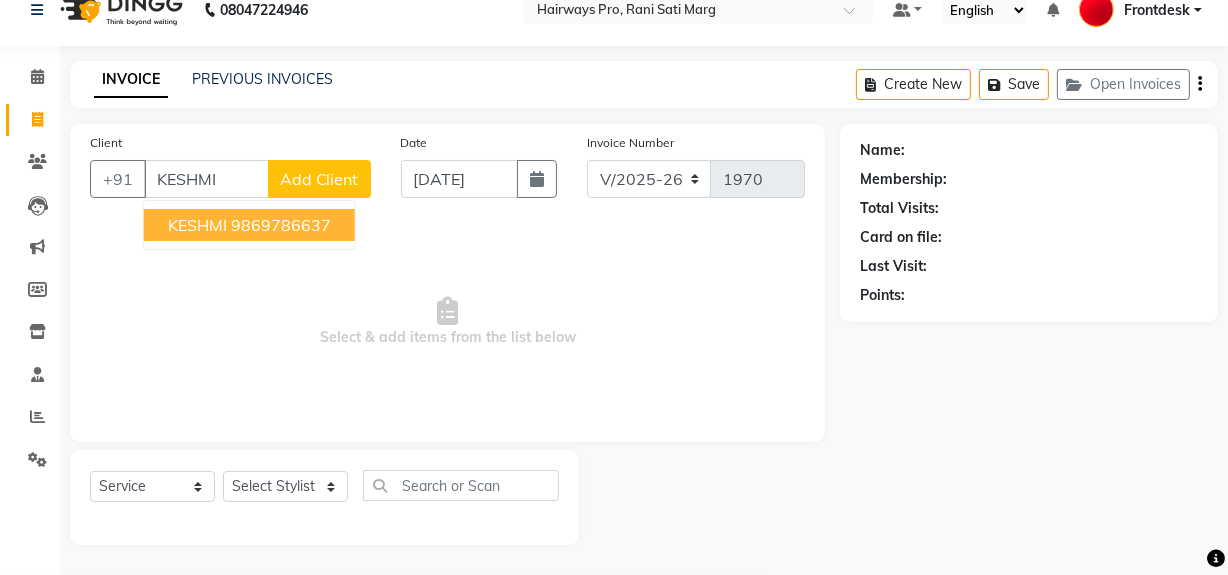 click on "9869786637" at bounding box center (281, 225) 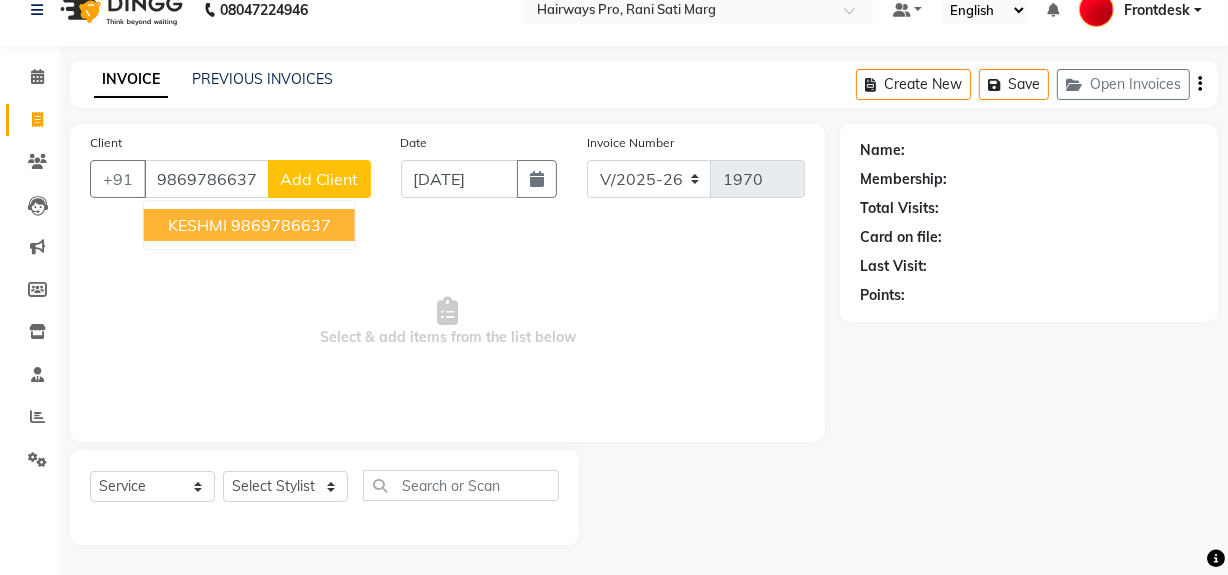 type on "9869786637" 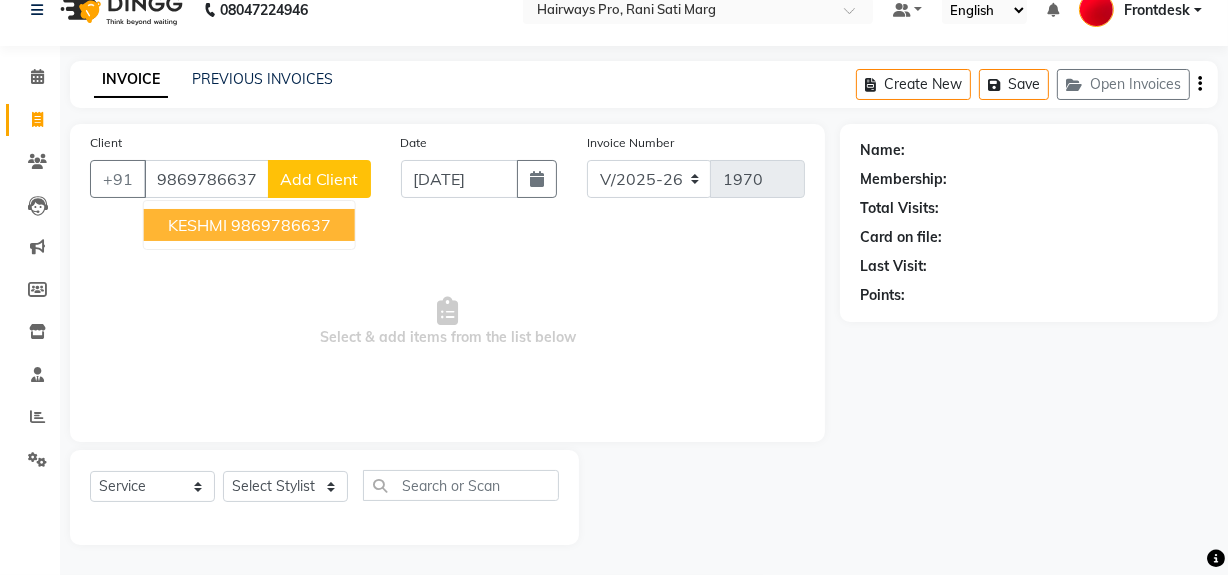 select on "1: Object" 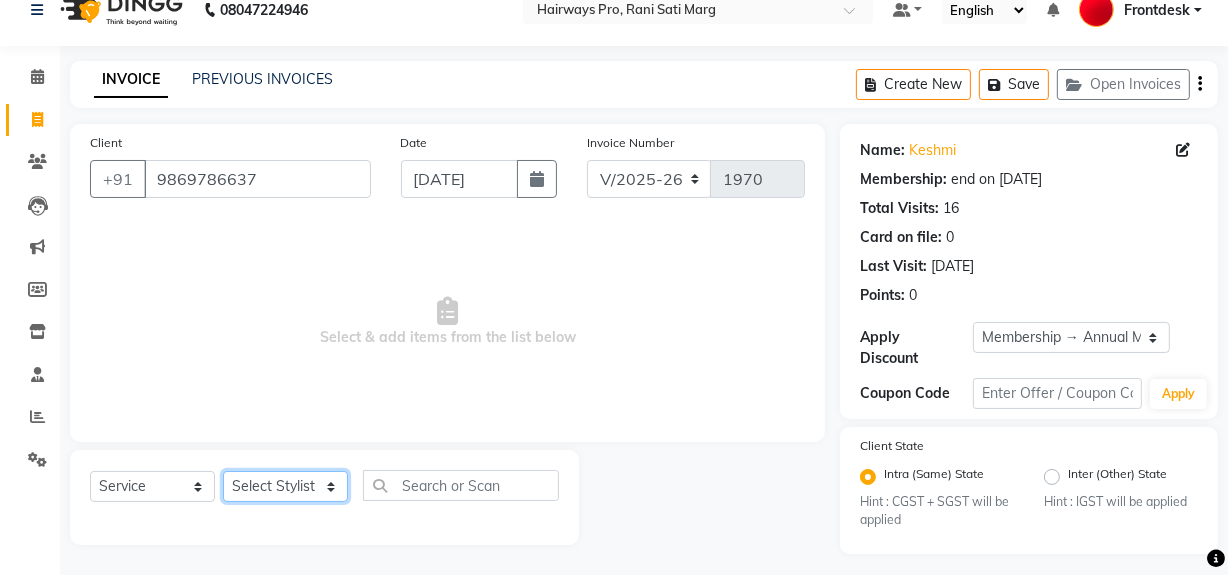 click on "Select Stylist ABID DANISH [PERSON_NAME] Frontdesk INTEZAR [PERSON_NAME] [PERSON_NAME] [PERSON_NAME] [PERSON_NAME] [PERSON_NAME] [PERSON_NAME]" 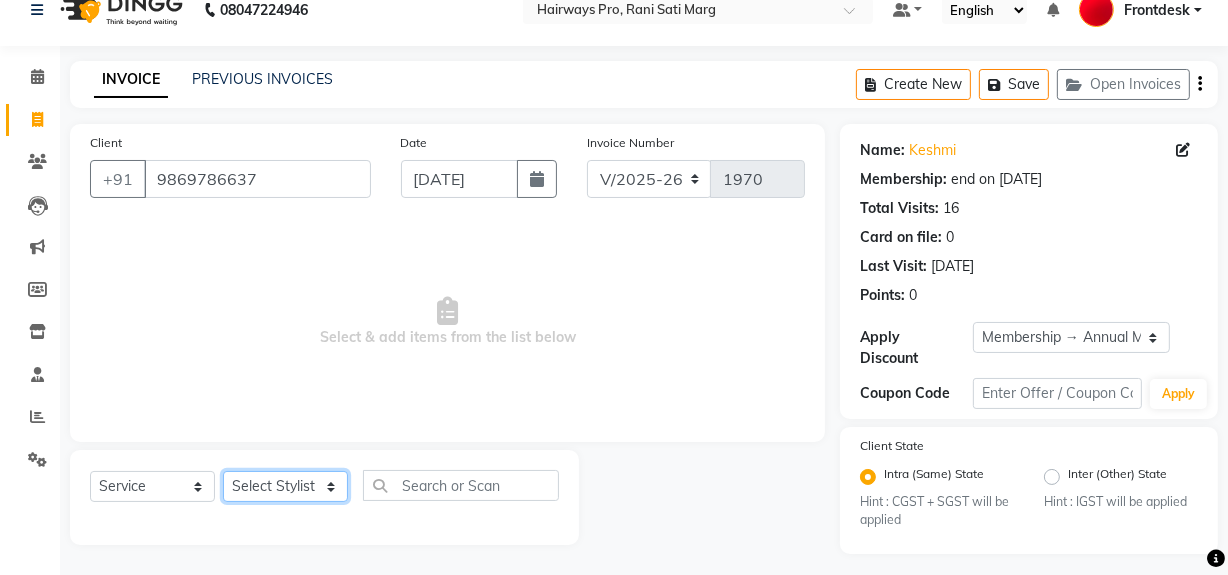 select on "13186" 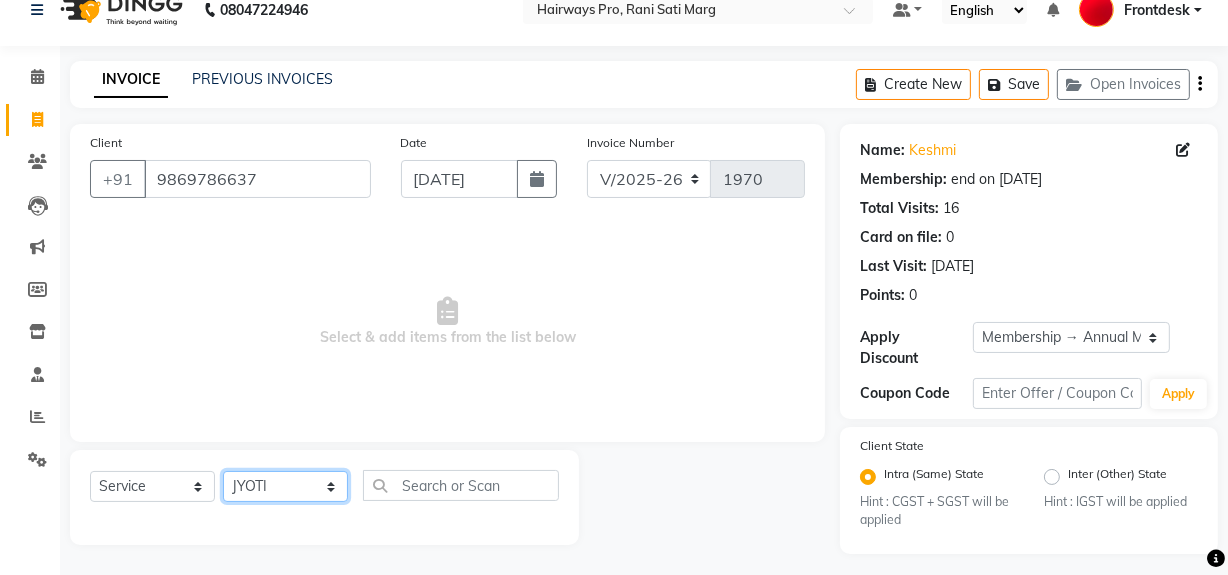 click on "Select Stylist ABID DANISH [PERSON_NAME] Frontdesk INTEZAR [PERSON_NAME] [PERSON_NAME] [PERSON_NAME] [PERSON_NAME] [PERSON_NAME] [PERSON_NAME]" 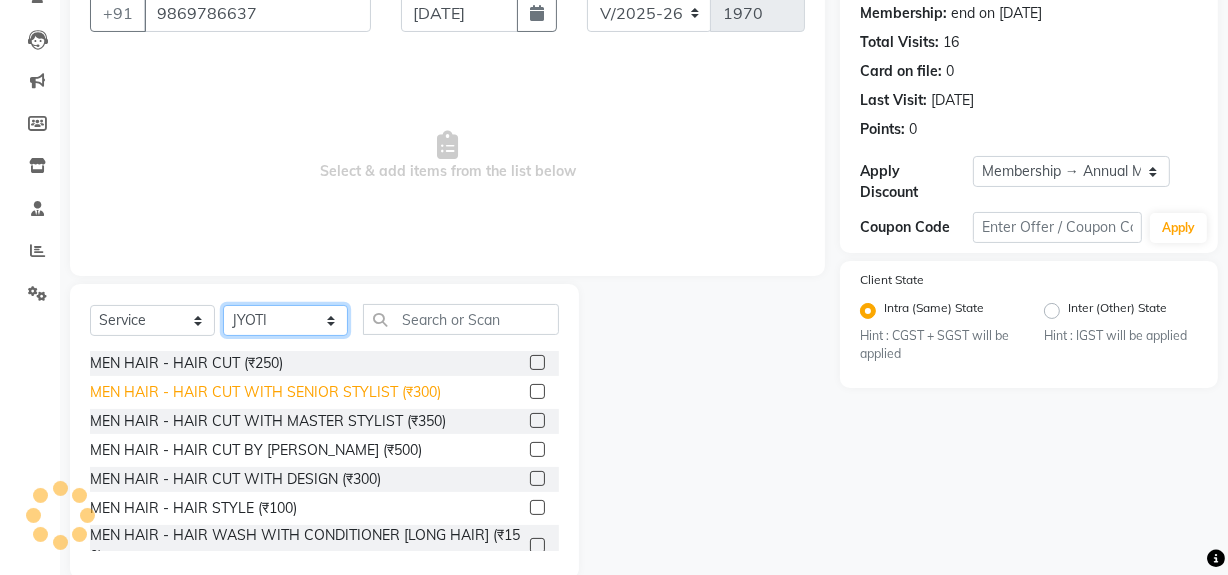 scroll, scrollTop: 208, scrollLeft: 0, axis: vertical 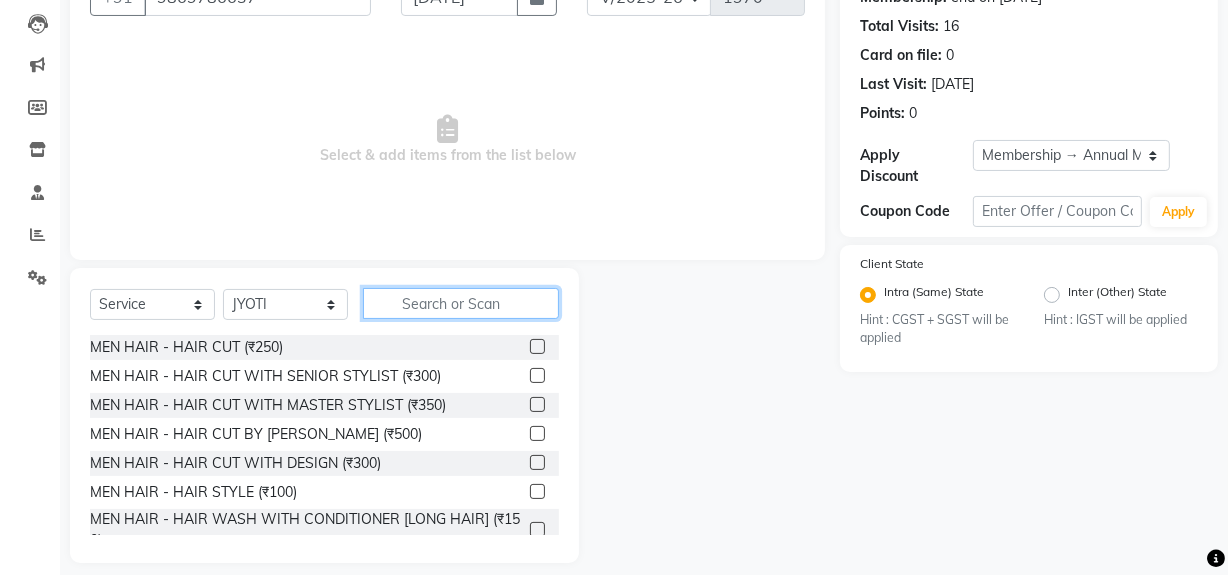 click 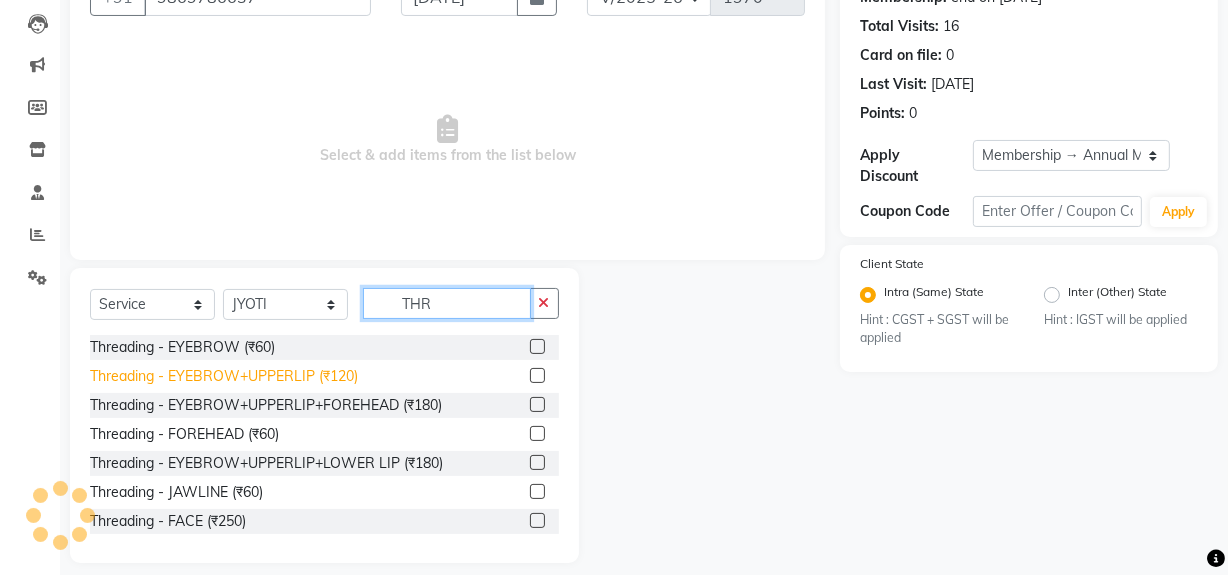 type on "THR" 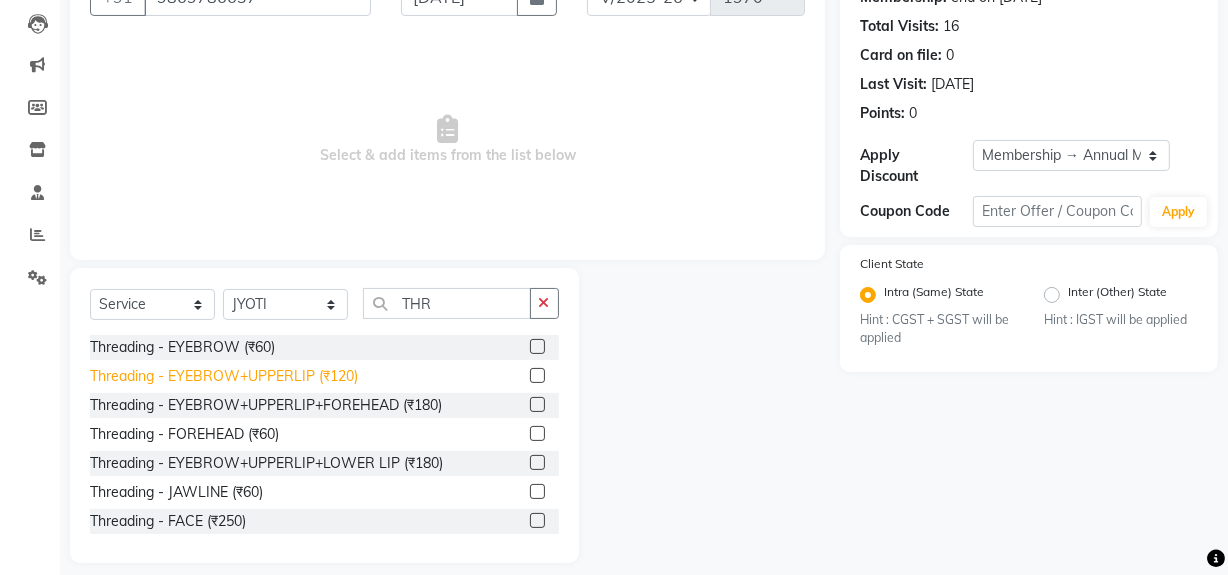 click on "Threading - EYEBROW+UPPERLIP (₹120)" 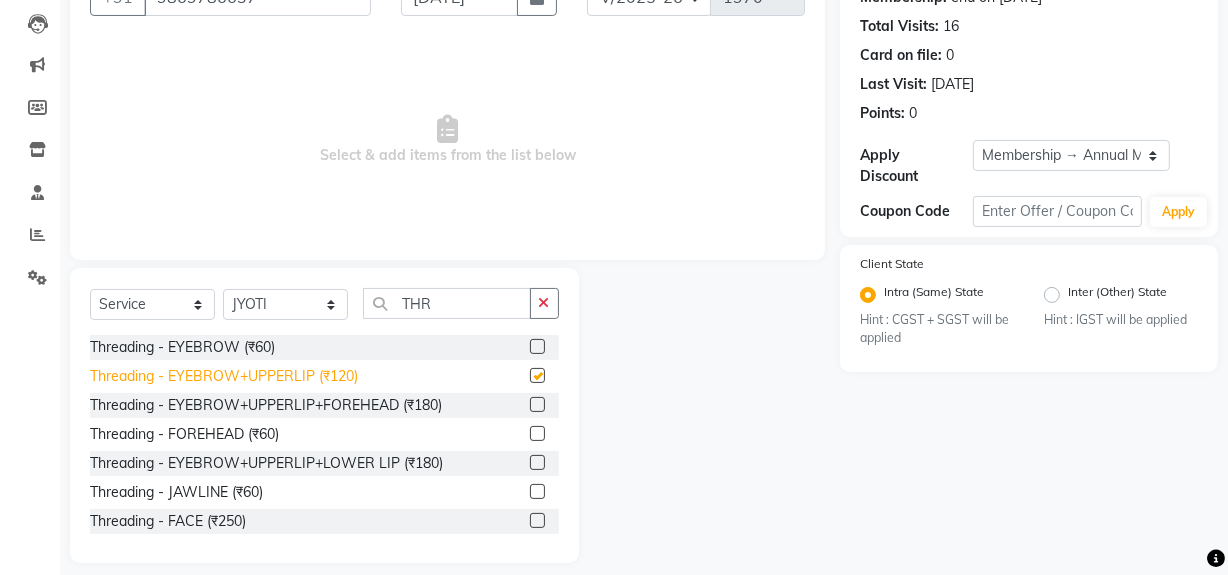 checkbox on "false" 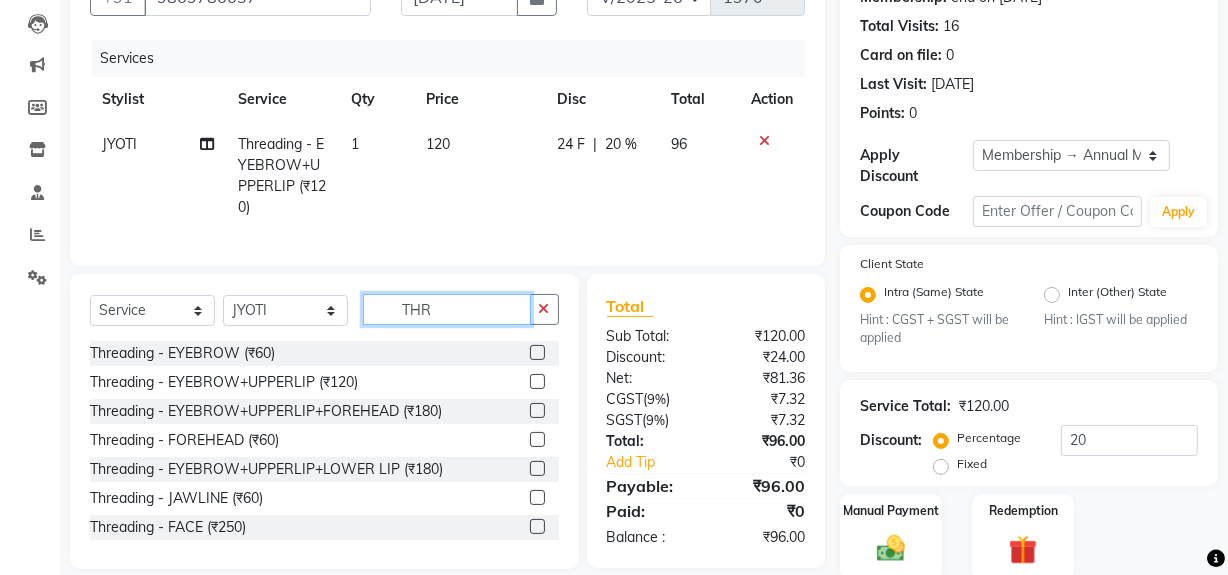 click on "THR" 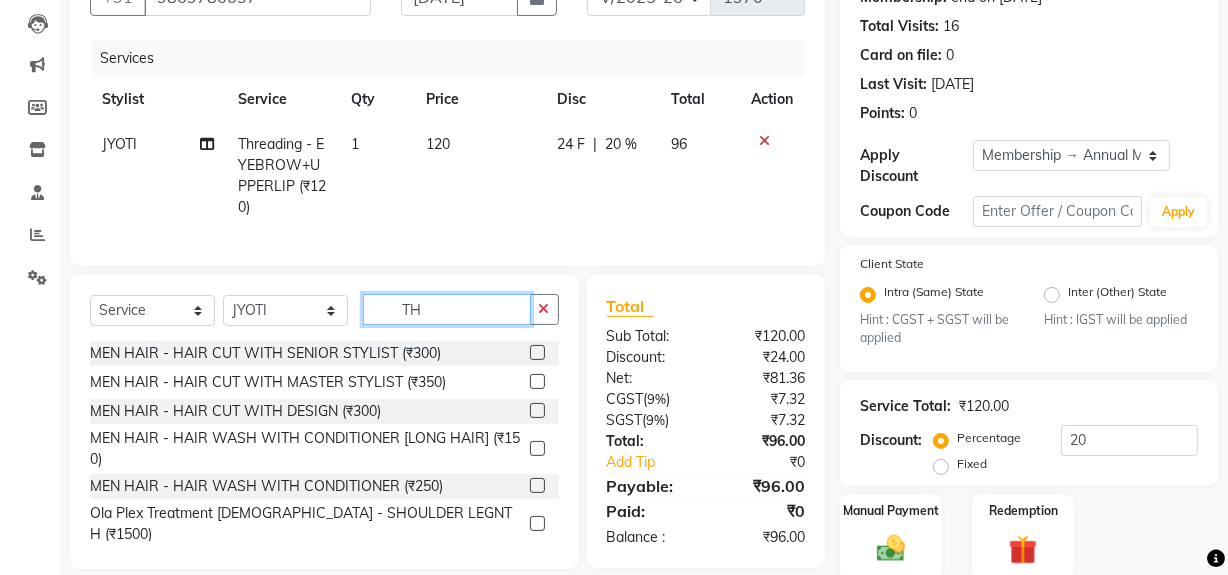 type on "T" 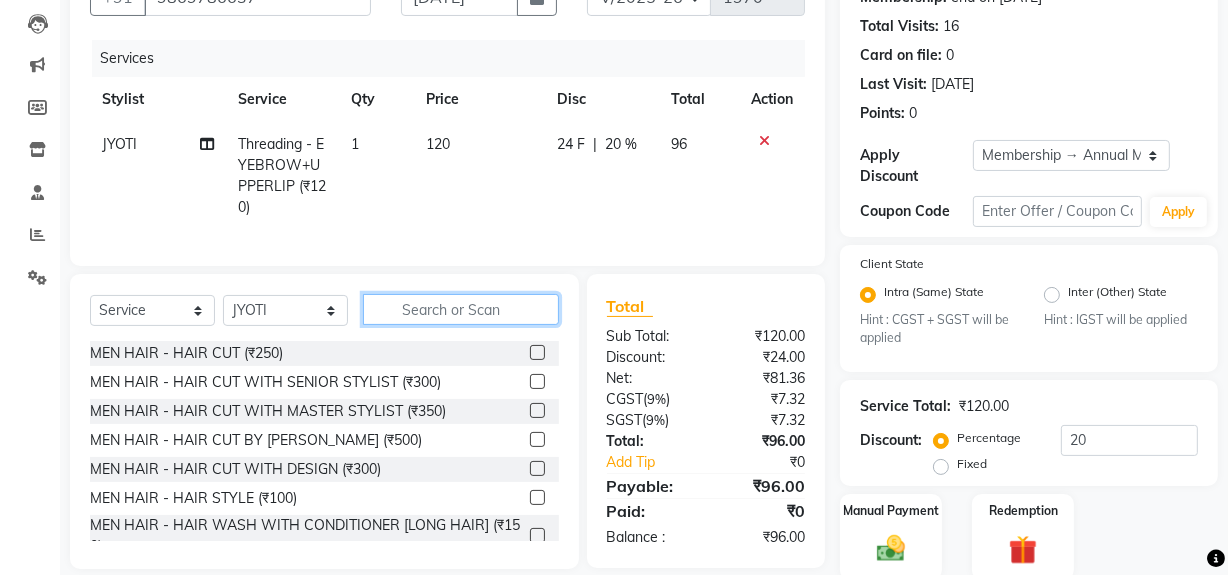 click 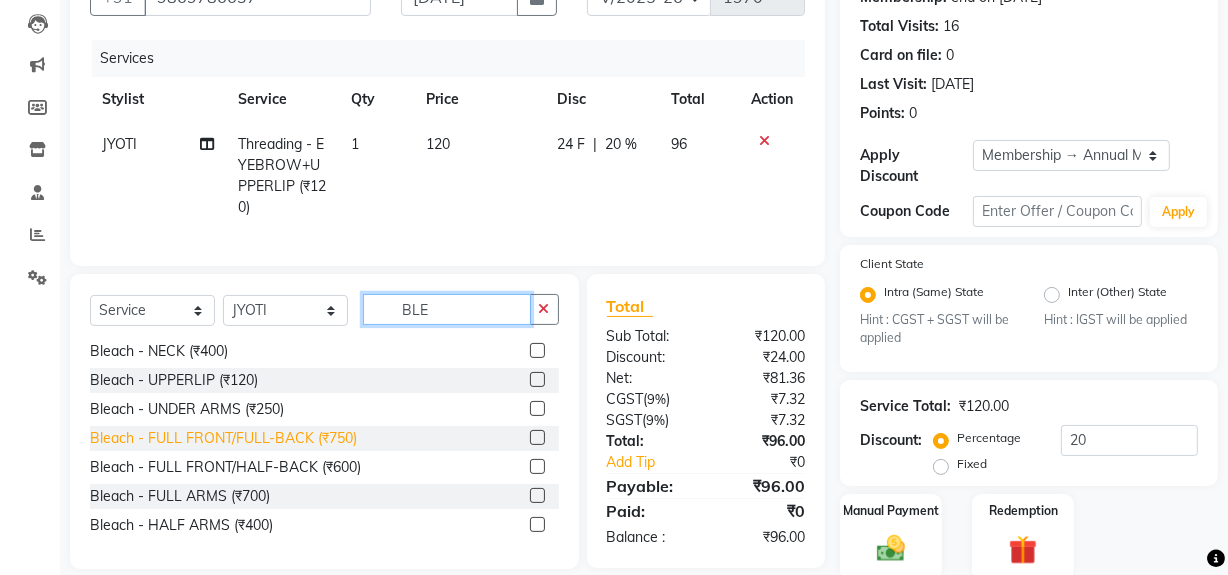 scroll, scrollTop: 0, scrollLeft: 0, axis: both 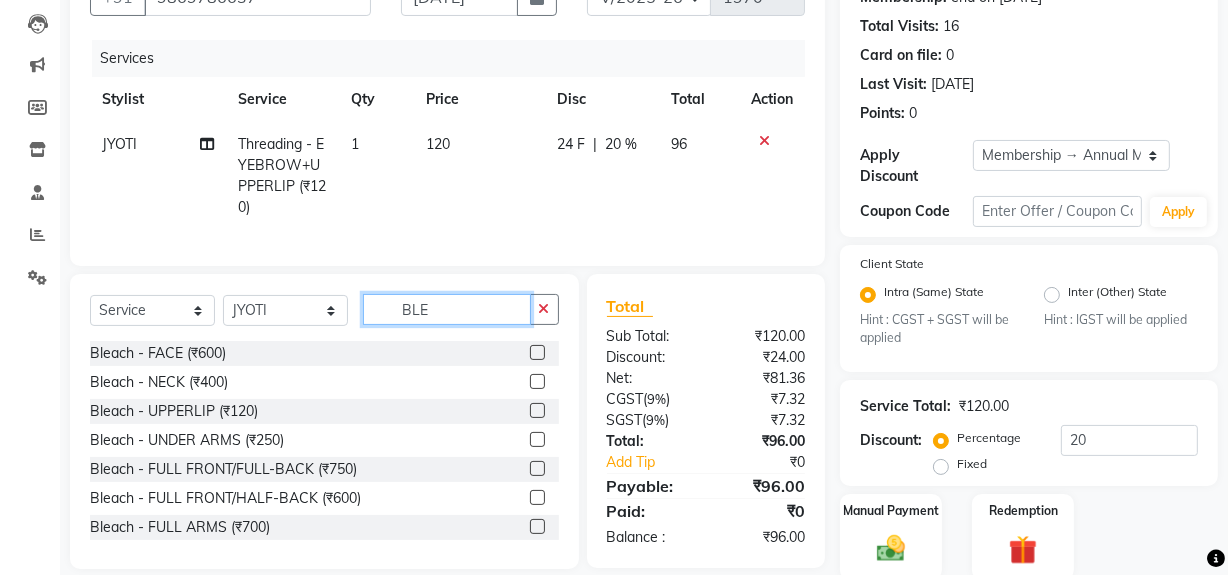 click on "BLE" 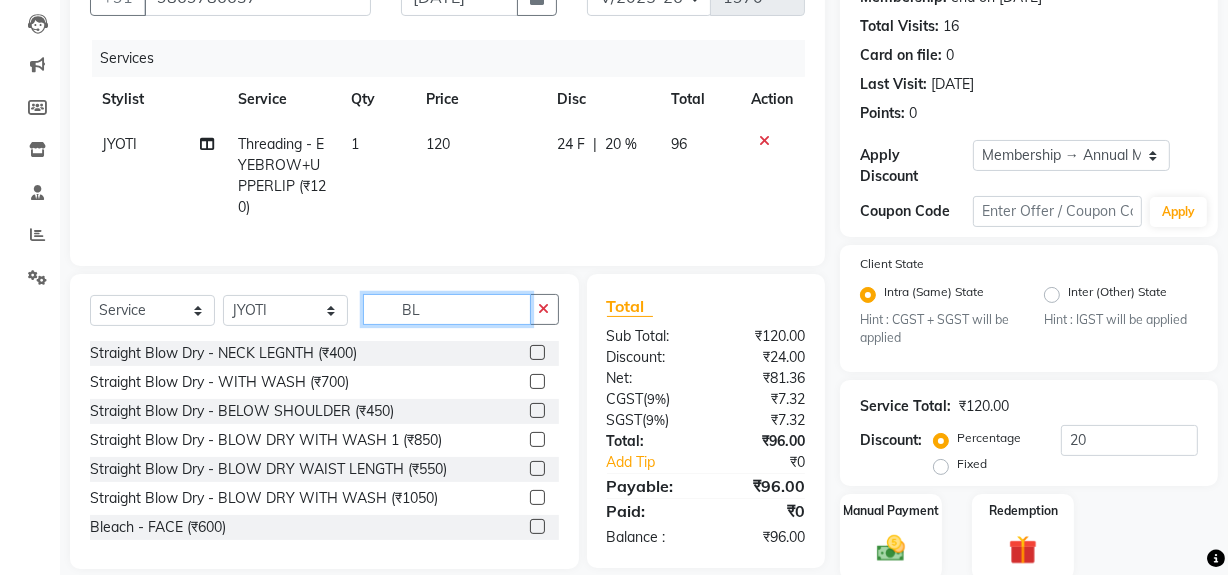 type on "B" 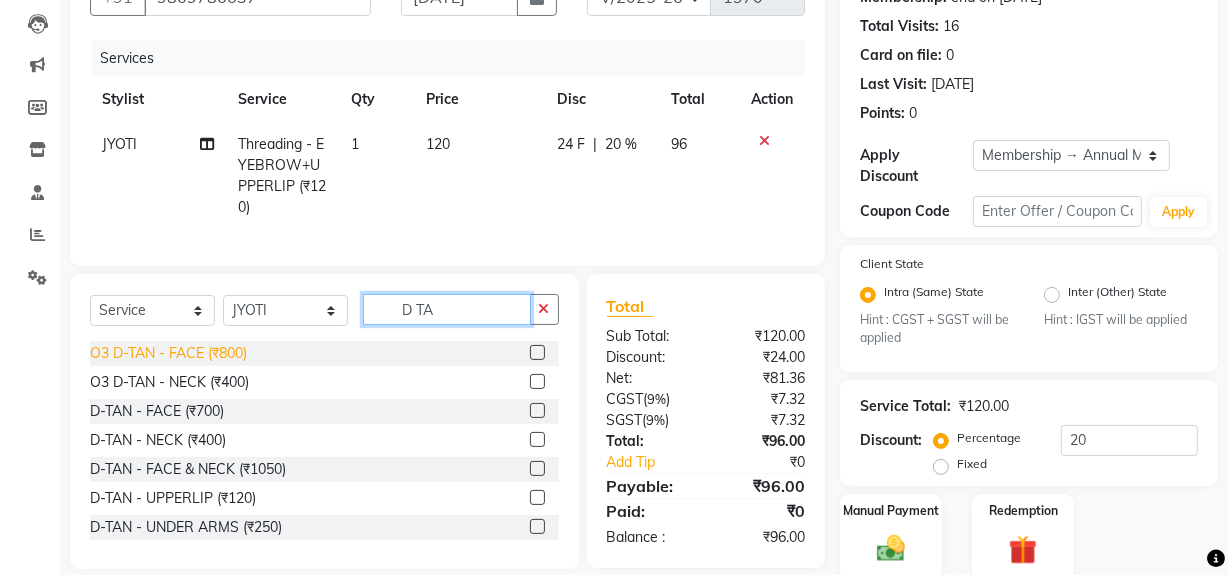 type on "D TA" 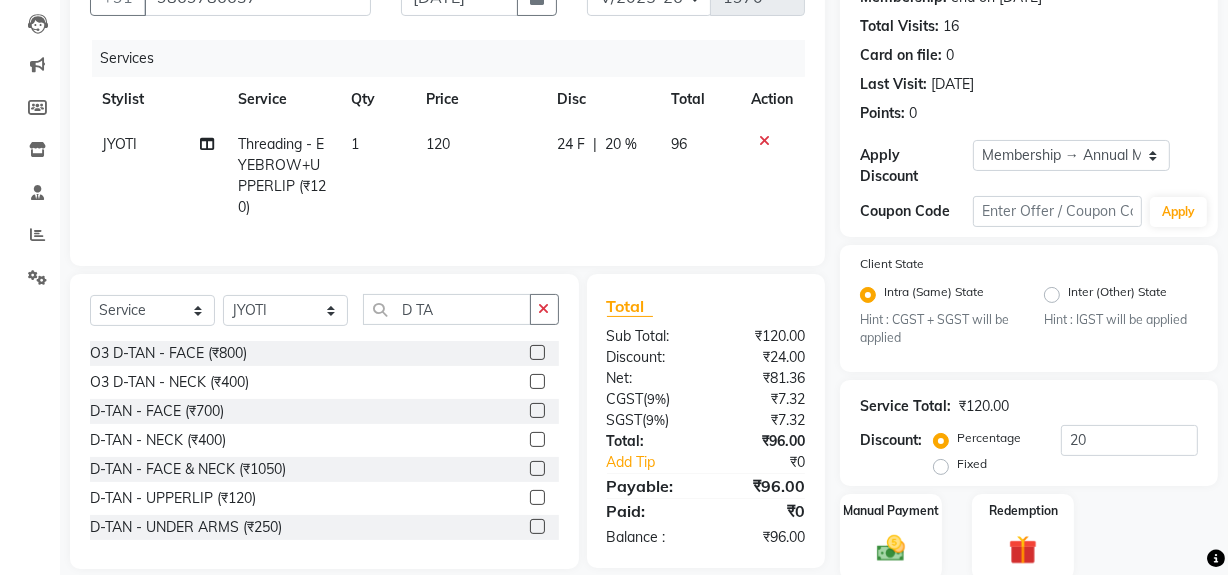 click on "O3 D-TAN - FACE (₹800)" 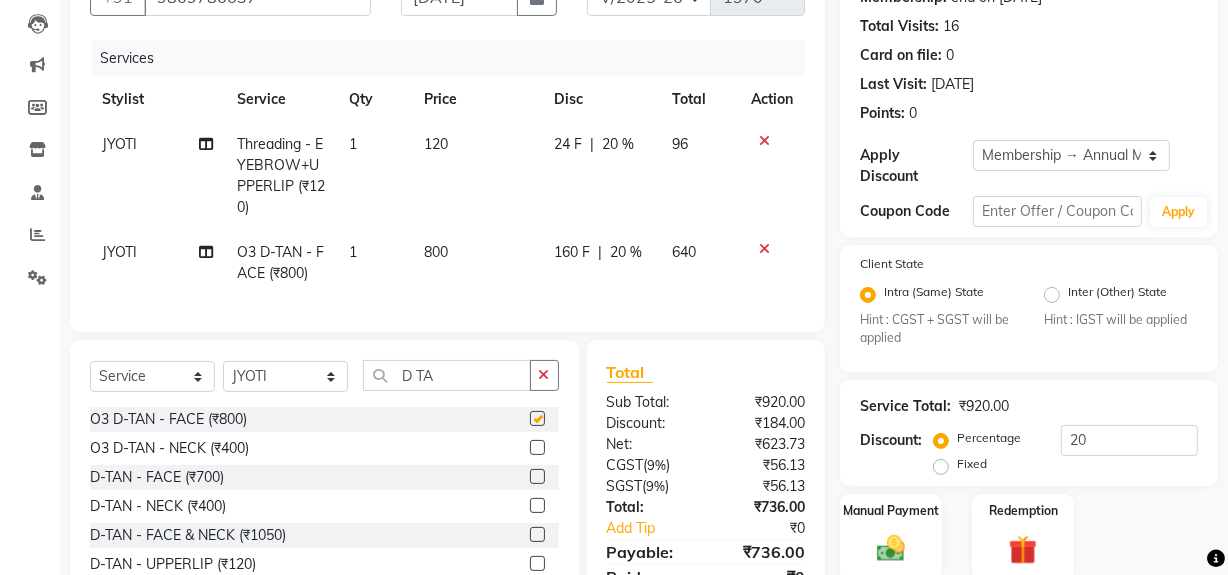 checkbox on "false" 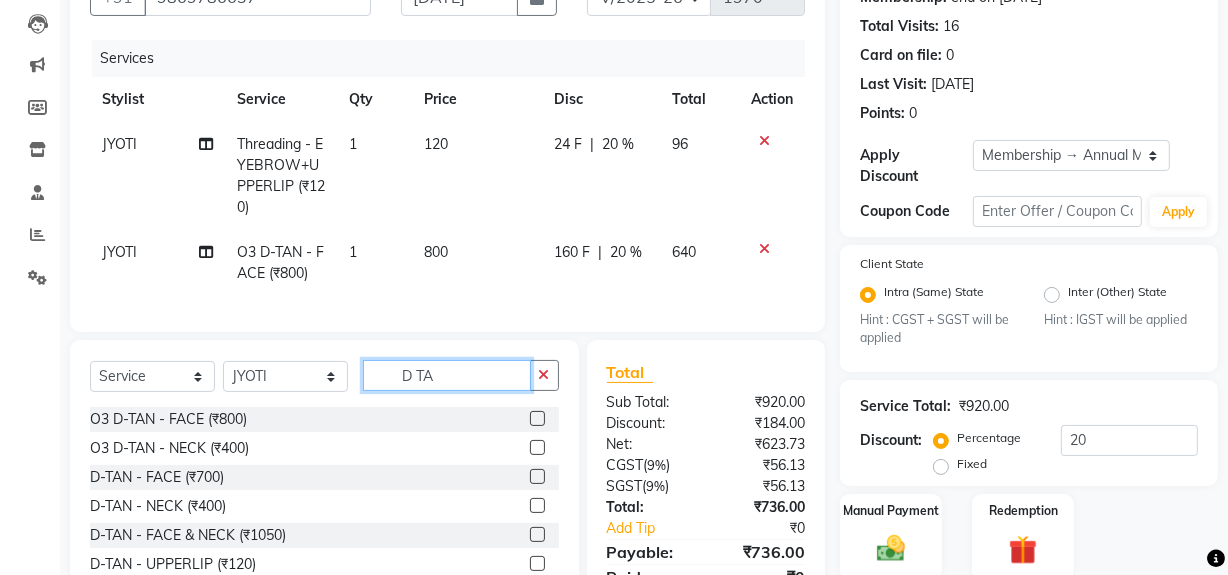 click on "D TA" 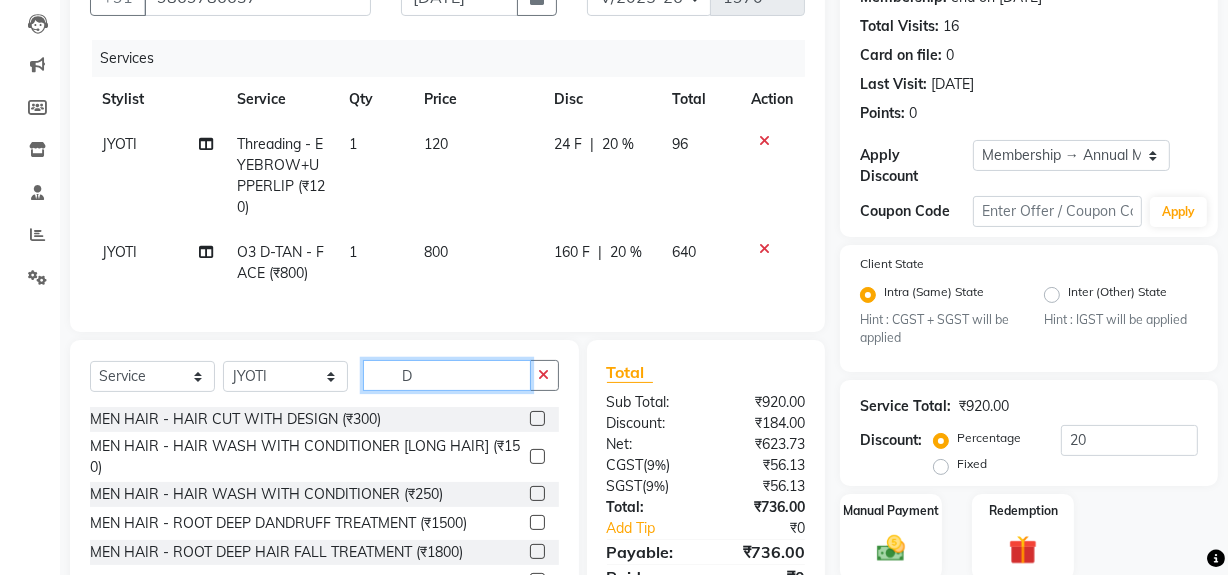 type on "D" 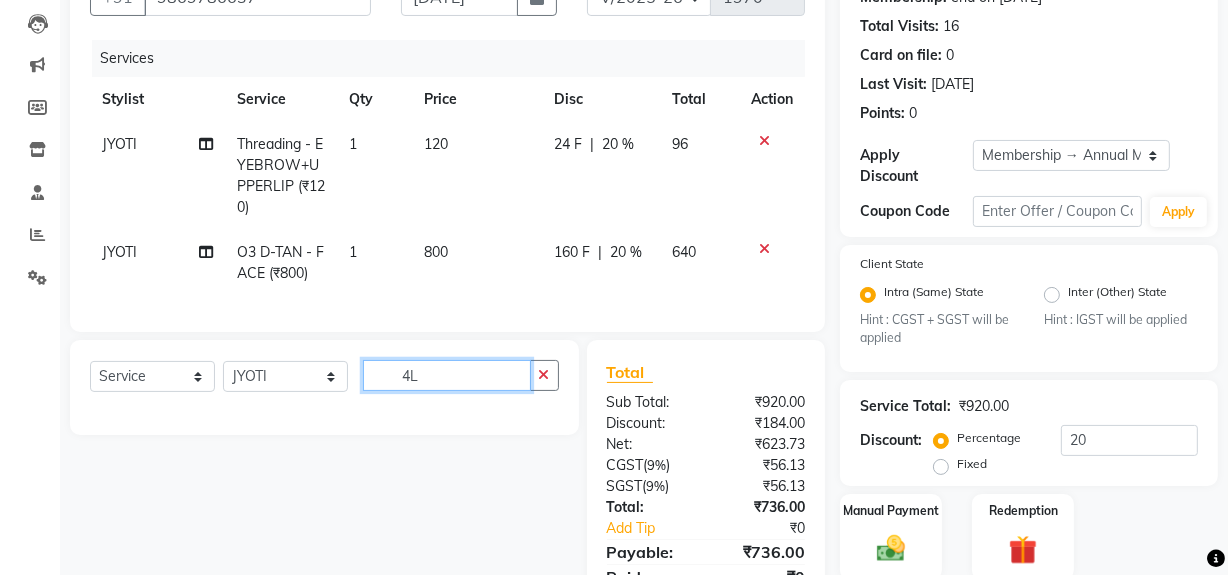 type on "4" 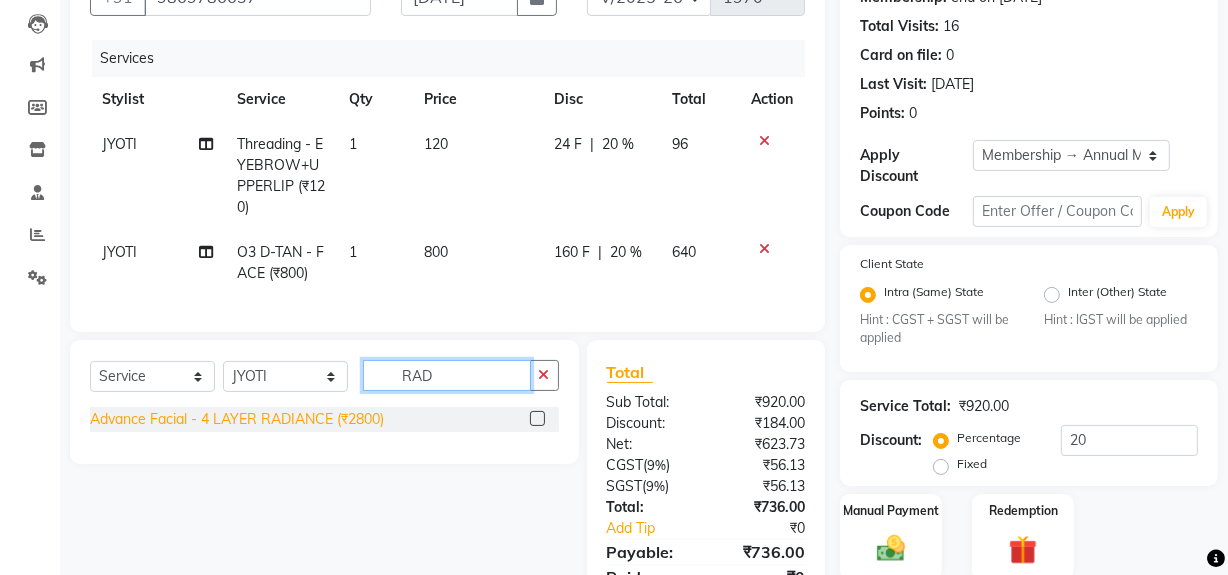 type on "RAD" 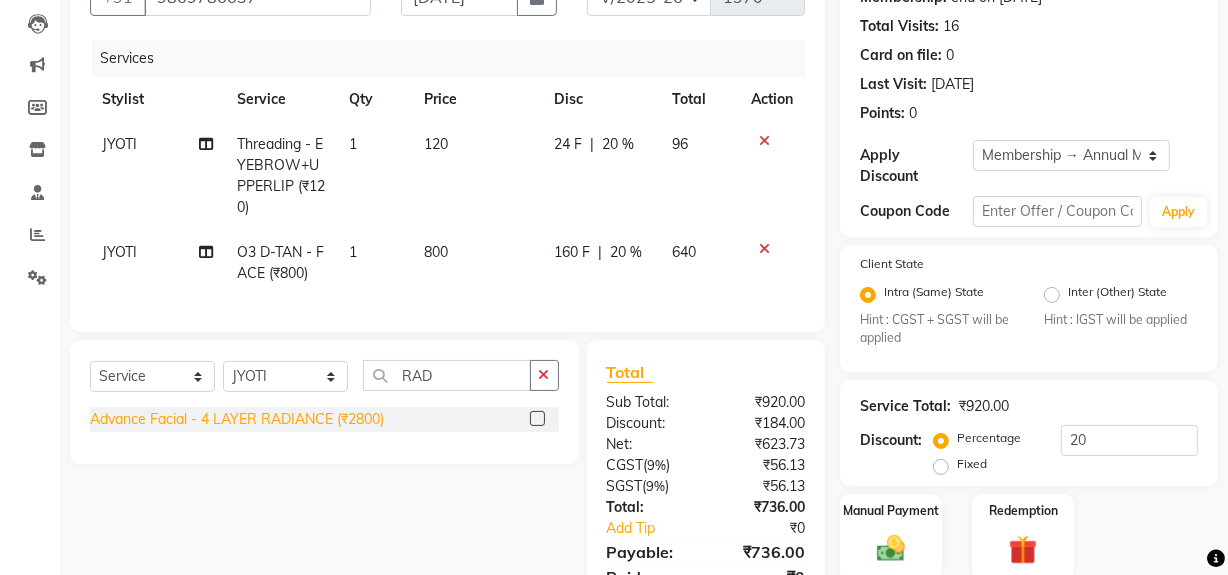 click on "Advance Facial - 4 LAYER RADIANCE (₹2800)" 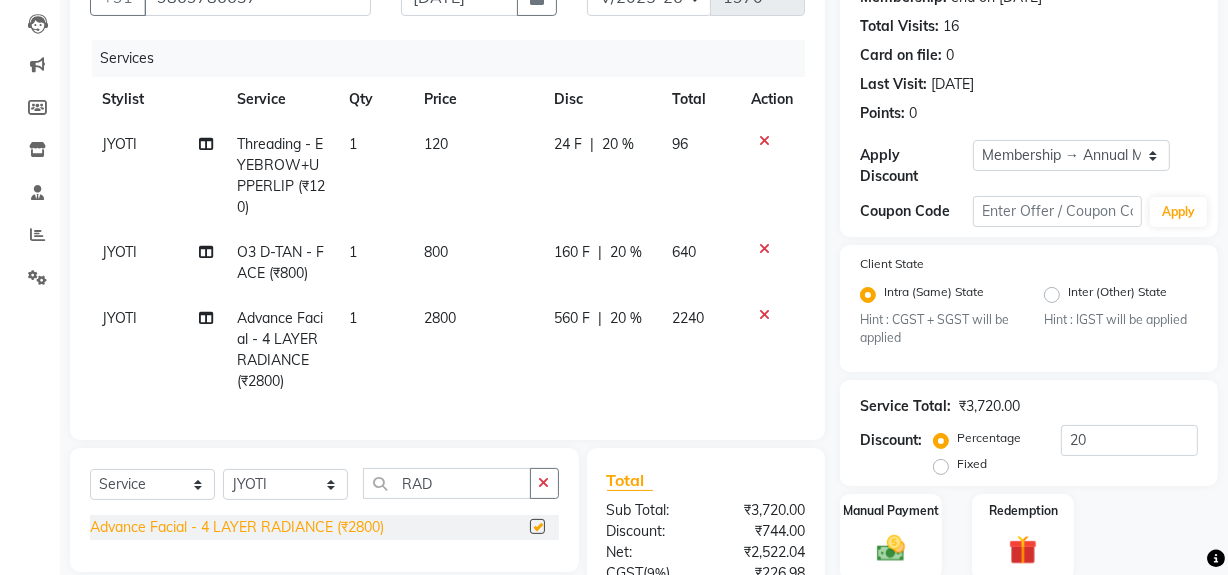 checkbox on "false" 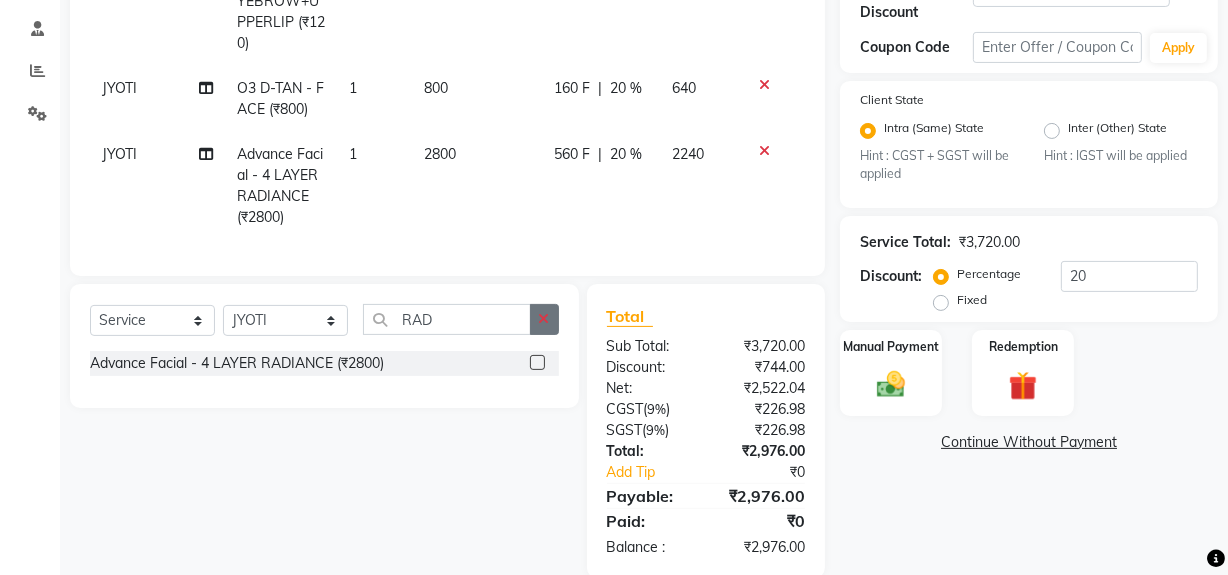 scroll, scrollTop: 390, scrollLeft: 0, axis: vertical 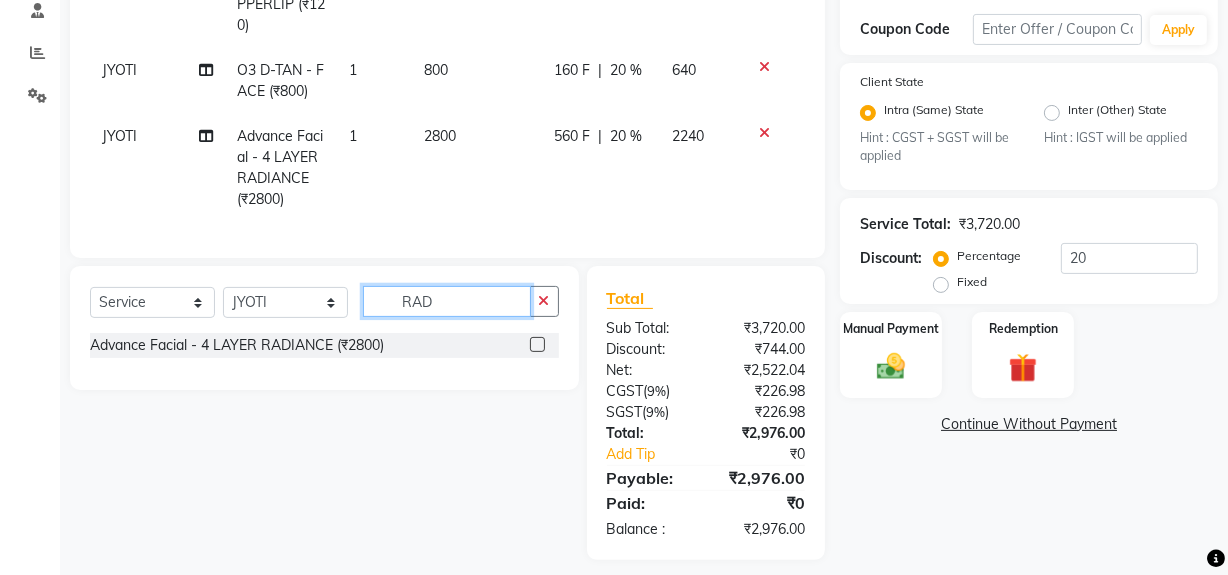 drag, startPoint x: 508, startPoint y: 323, endPoint x: 514, endPoint y: 309, distance: 15.231546 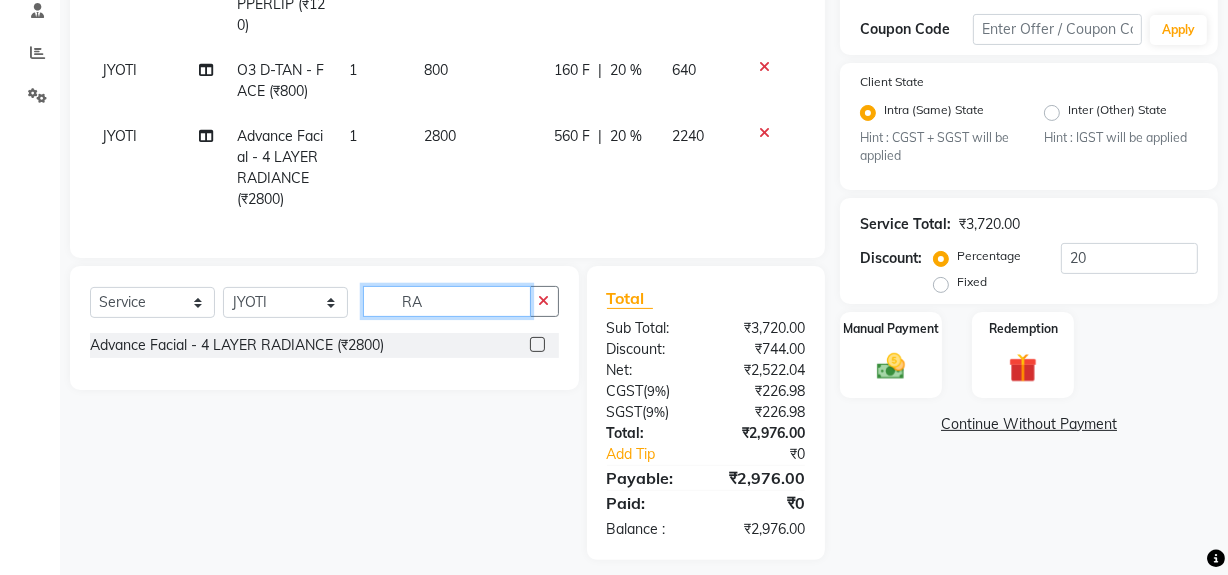 type on "R" 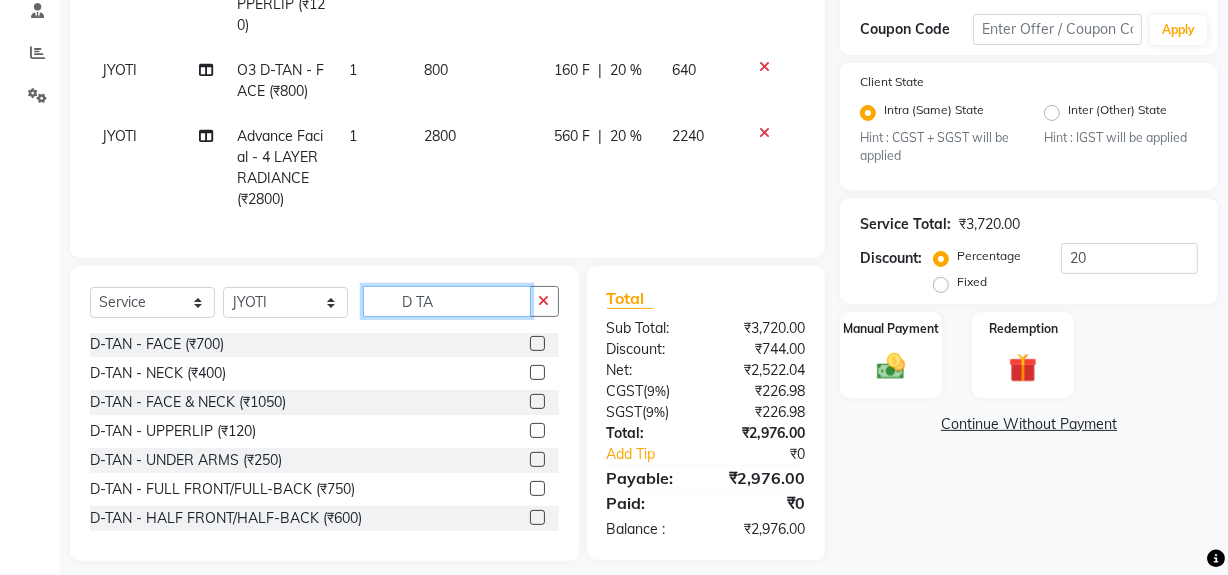 scroll, scrollTop: 90, scrollLeft: 0, axis: vertical 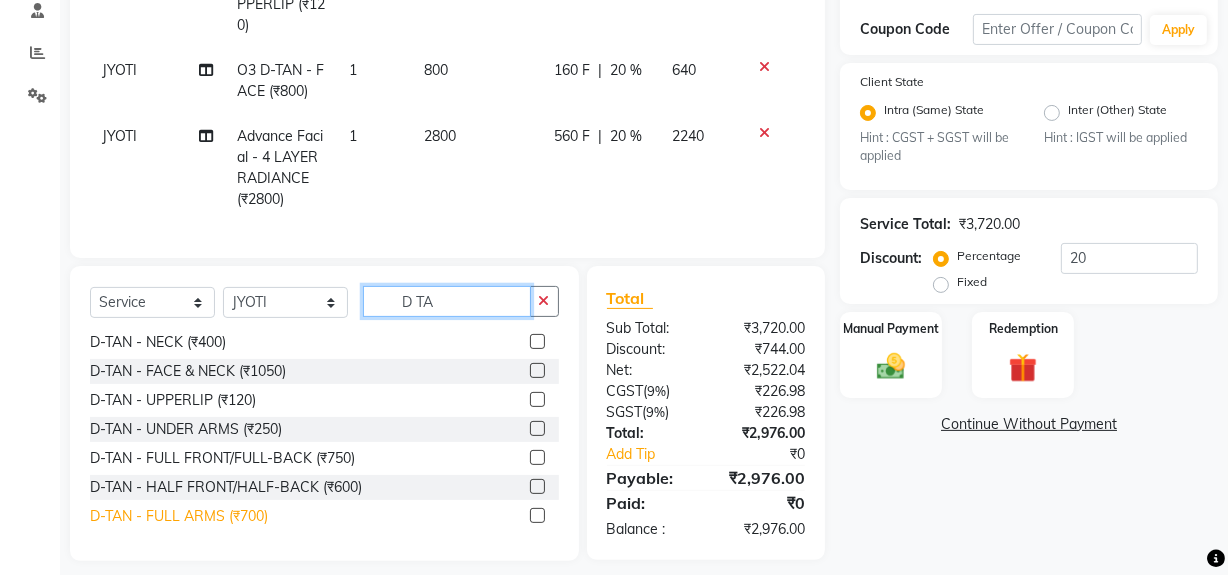 type on "D TA" 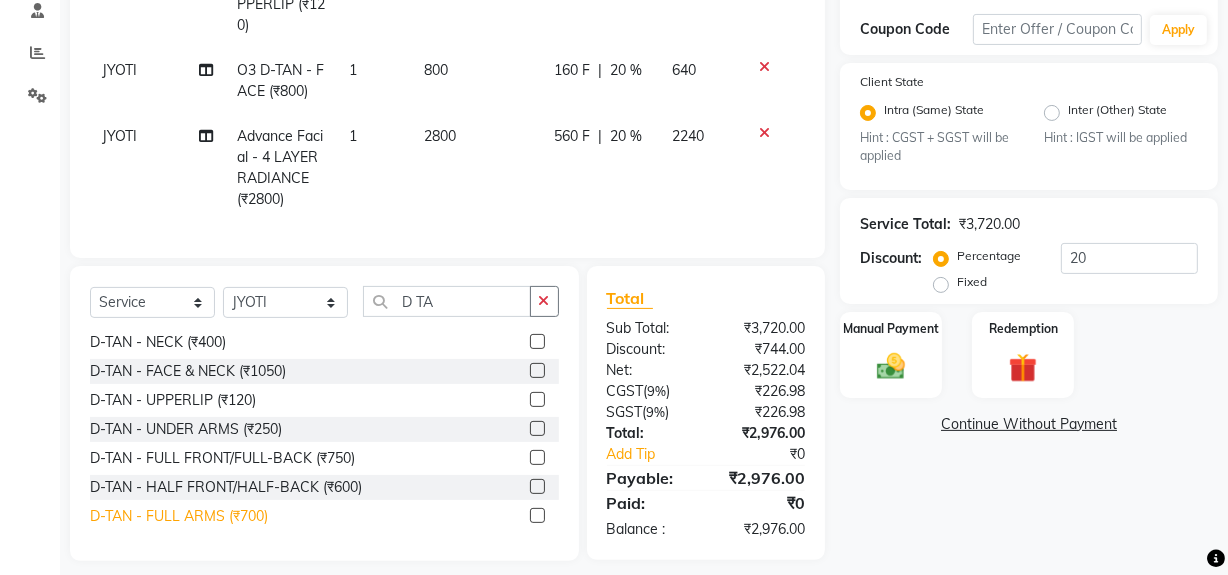 click on "D-TAN - FULL ARMS (₹700)" 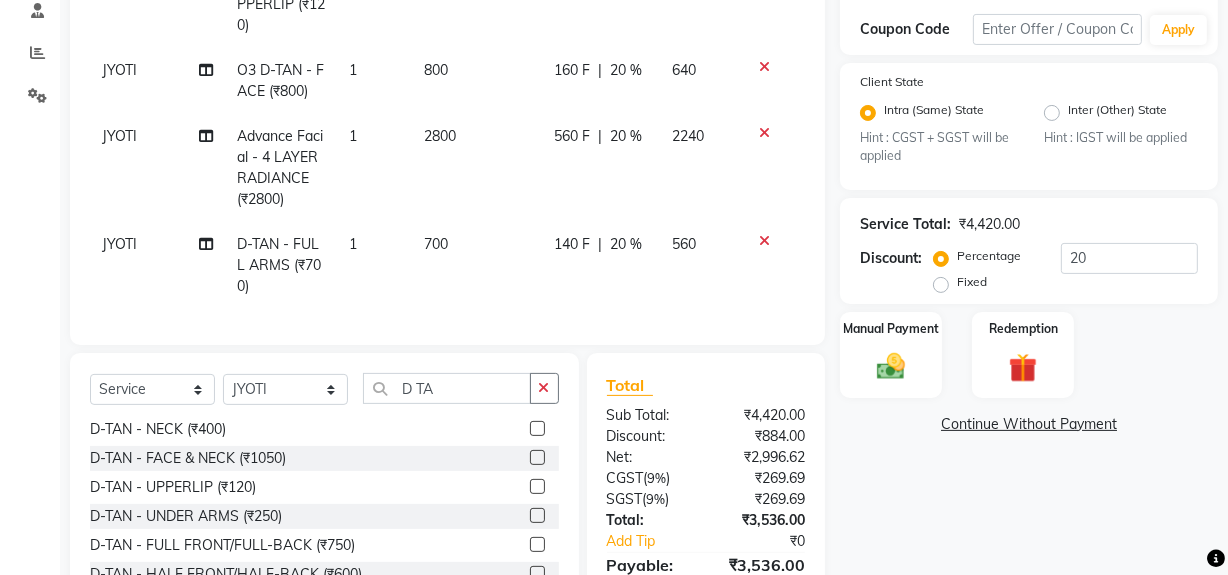 checkbox on "false" 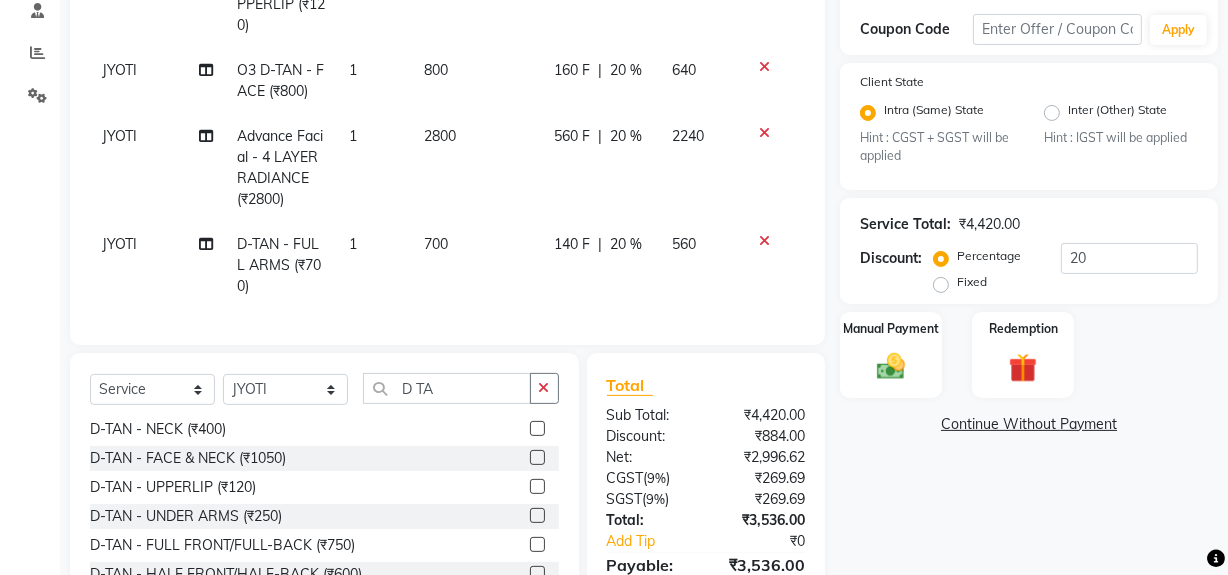 click on "700" 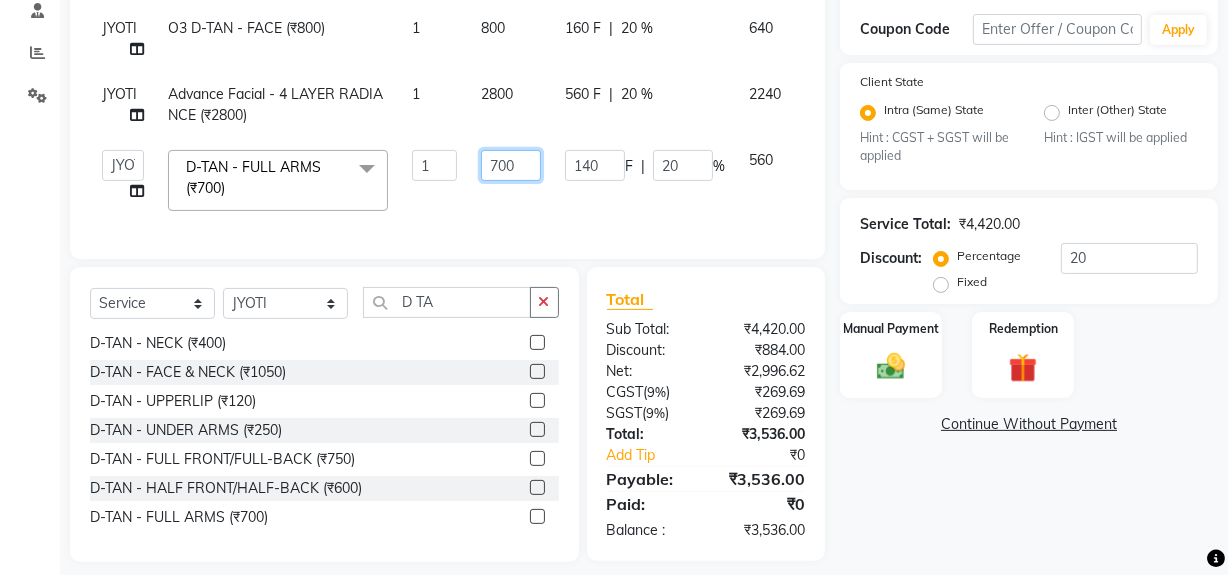 click on "700" 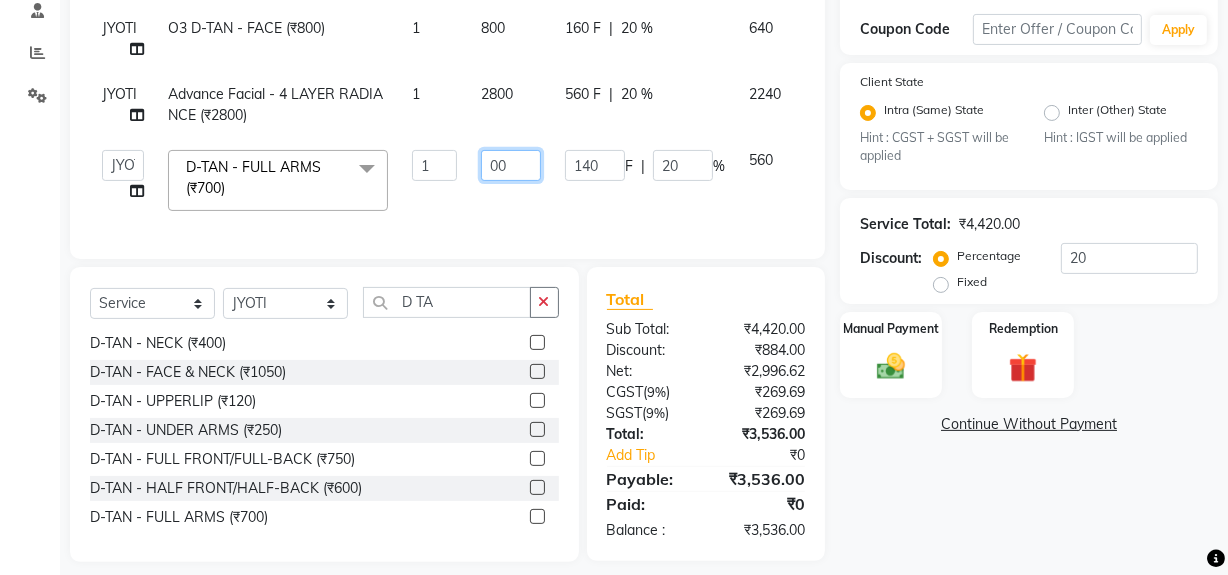 click on "00" 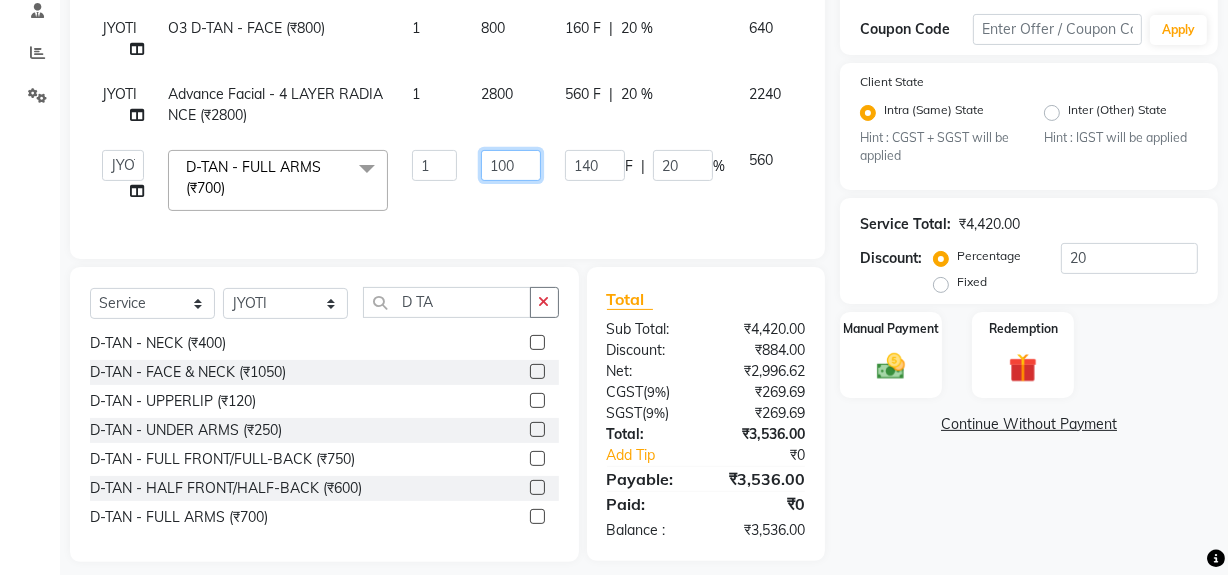 type on "1000" 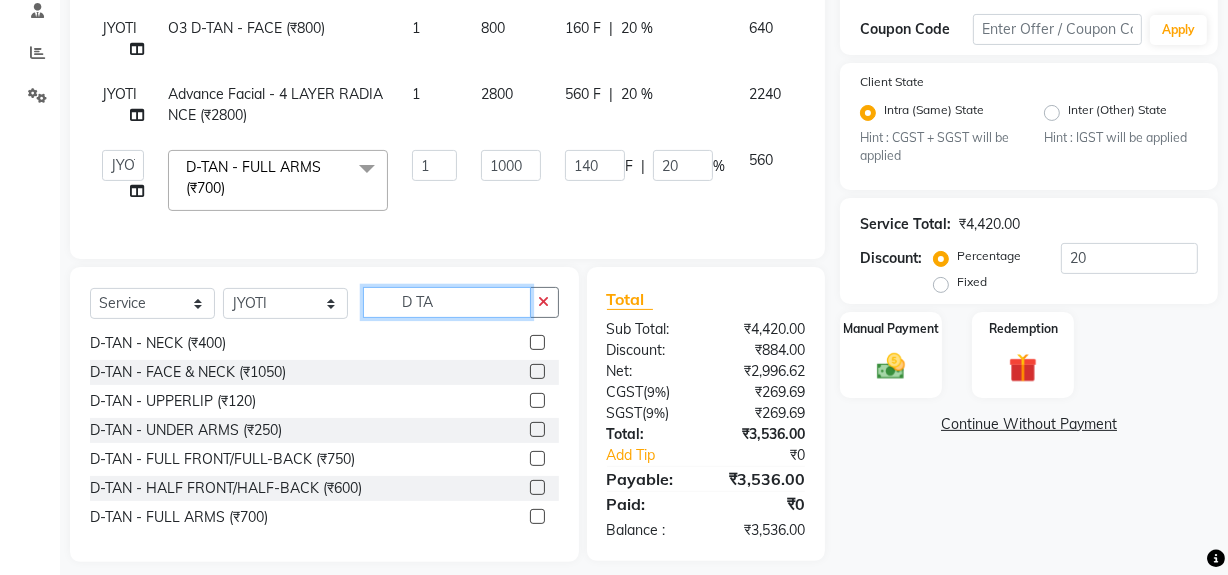 click on "Client +91 9869786637 Date 14-07-2025 Invoice Number INV/25-26 V/2025-26 1970 Services Stylist Service Qty Price Disc Total Action JYOTI Threading - EYEBROW+UPPERLIP (₹120) 1 120 24 F | 20 % 96 JYOTI O3 D-TAN - FACE (₹800) 1 800 160 F | 20 % 640 JYOTI Advance Facial - 4 LAYER RADIANCE (₹2800) 1 2800 560 F | 20 % 2240  ABID   DANISH   Faiz shaikh   Frontdesk   INTEZAR SALMANI   JYOTI   Kamal Salmani   KAVITA   MUSTAFA   RAFIQUE   Sonal   SONU   WAQAR   ZAFAR  D-TAN - FULL ARMS (₹700)  x MEN HAIR - HAIR CUT (₹250) MEN HAIR - HAIR CUT WITH SENIOR STYLIST (₹300) MEN HAIR - HAIR CUT WITH MASTER STYLIST (₹350) MEN HAIR - HAIR CUT BY KAMAL SALMANI (₹500) MEN HAIR - HAIR CUT WITH DESIGN (₹300) MEN HAIR - HAIR STYLE (₹100) MEN HAIR - HAIR WASH WITH CONDITIONER [LONG HAIR] (₹150) MEN HAIR - HAIR WASH WITH CONDITIONER (₹250) MEN HAIR - REGULAR SHAVE/TRIM (₹150) MEN HAIR - ROOT DEEP DANDRUFF TREATMENT (₹1500) MEN HAIR - ROOT DEEP HAIR FALL TREATMENT (₹1800) MEN HAIR - AMINEXIL (₹1000) 1 F" 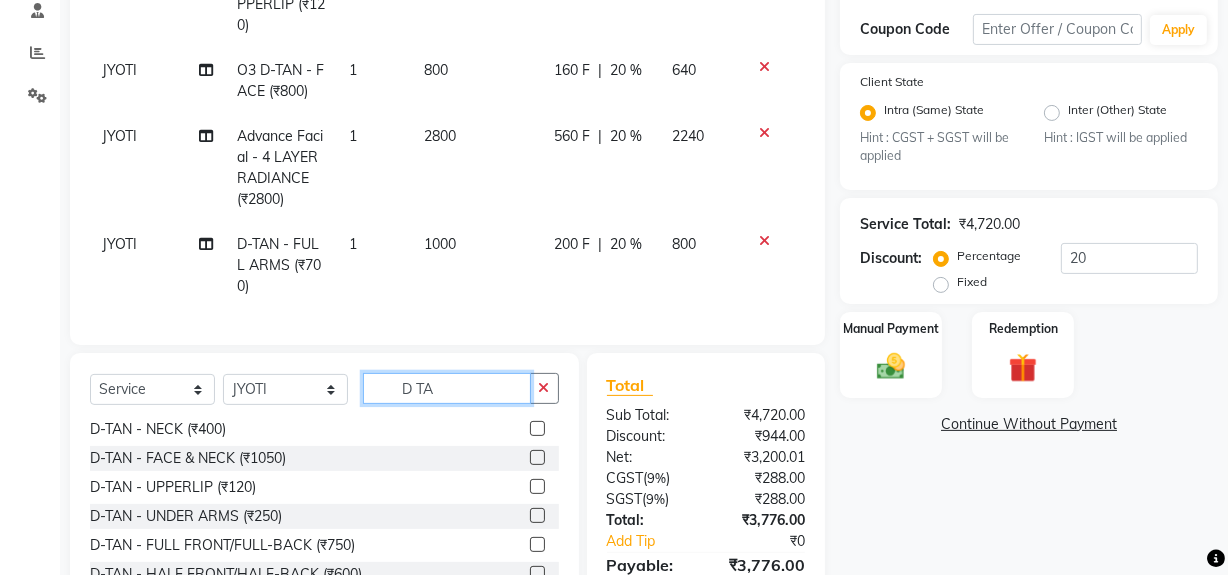 click on "D TA" 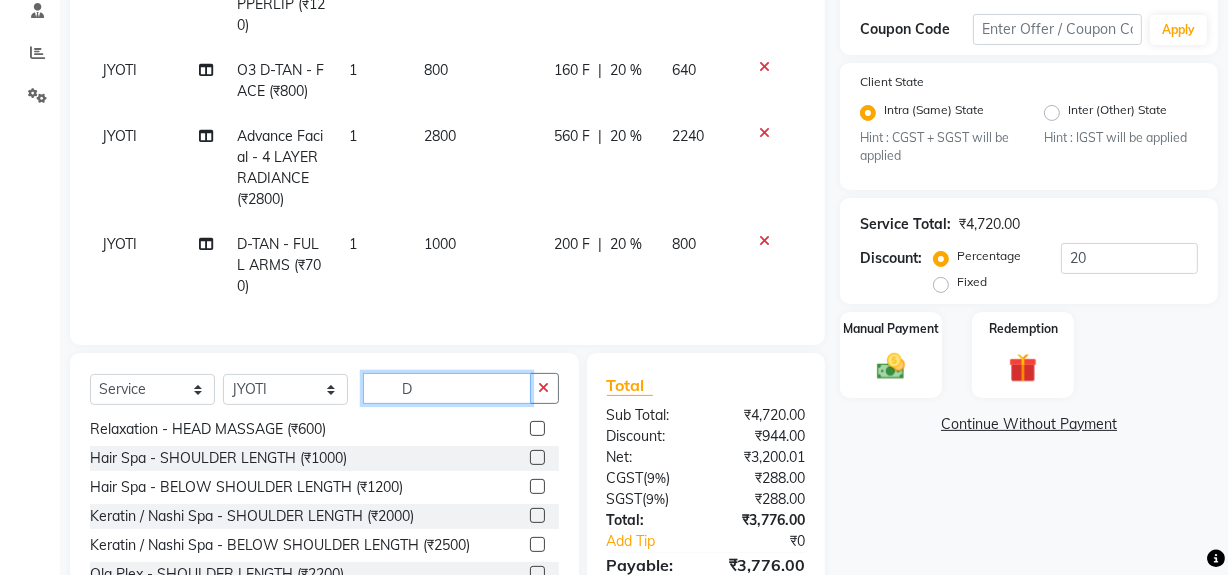 type on "D" 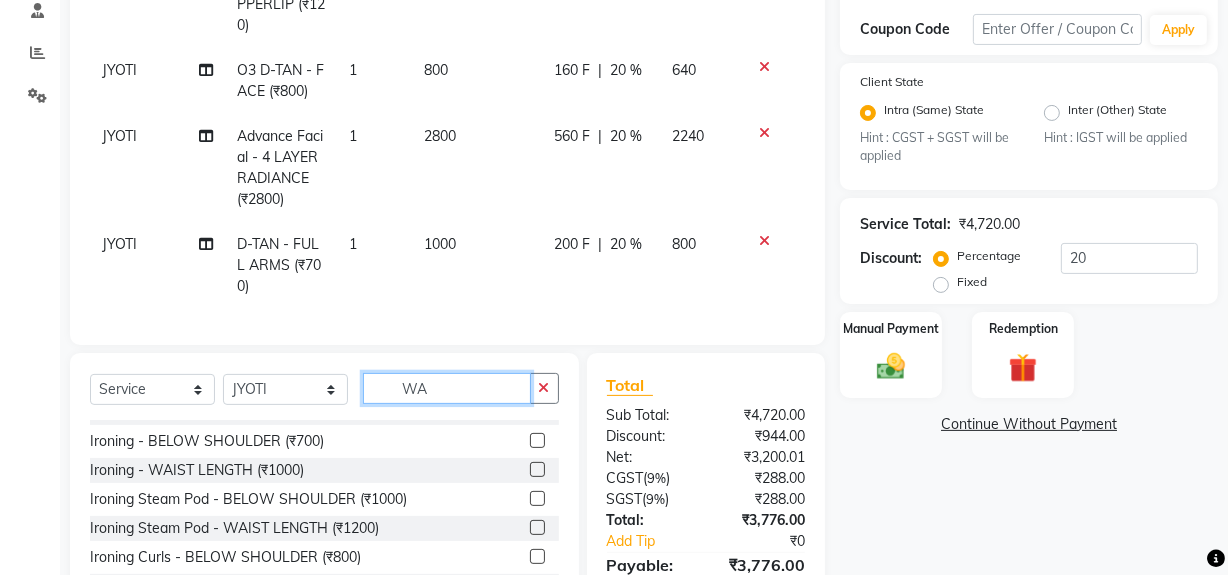 scroll, scrollTop: 360, scrollLeft: 0, axis: vertical 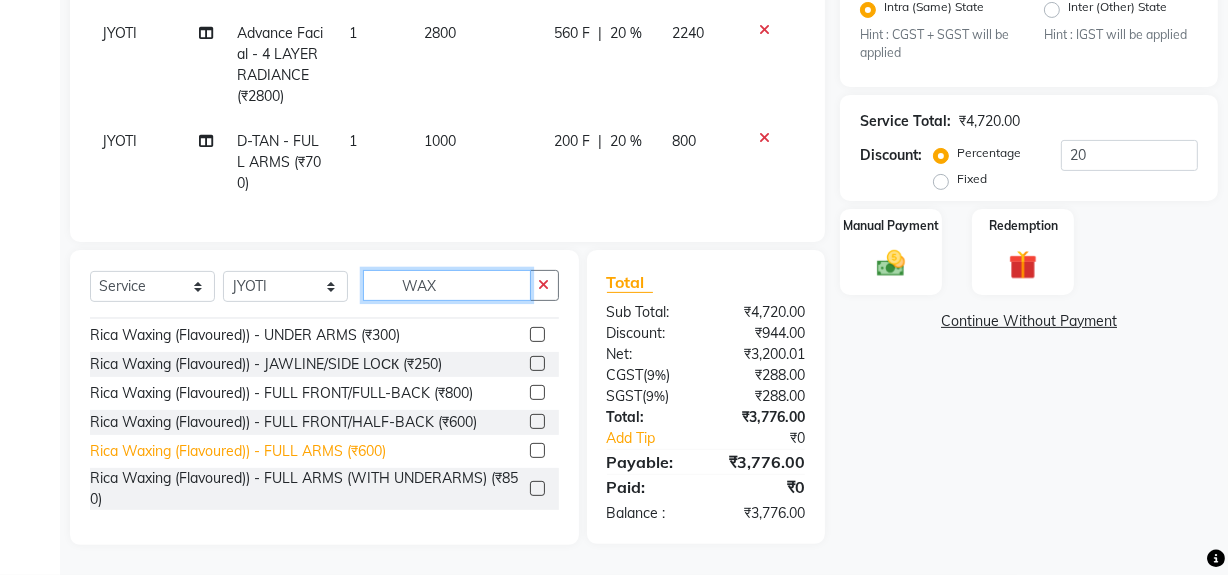 type on "WAX" 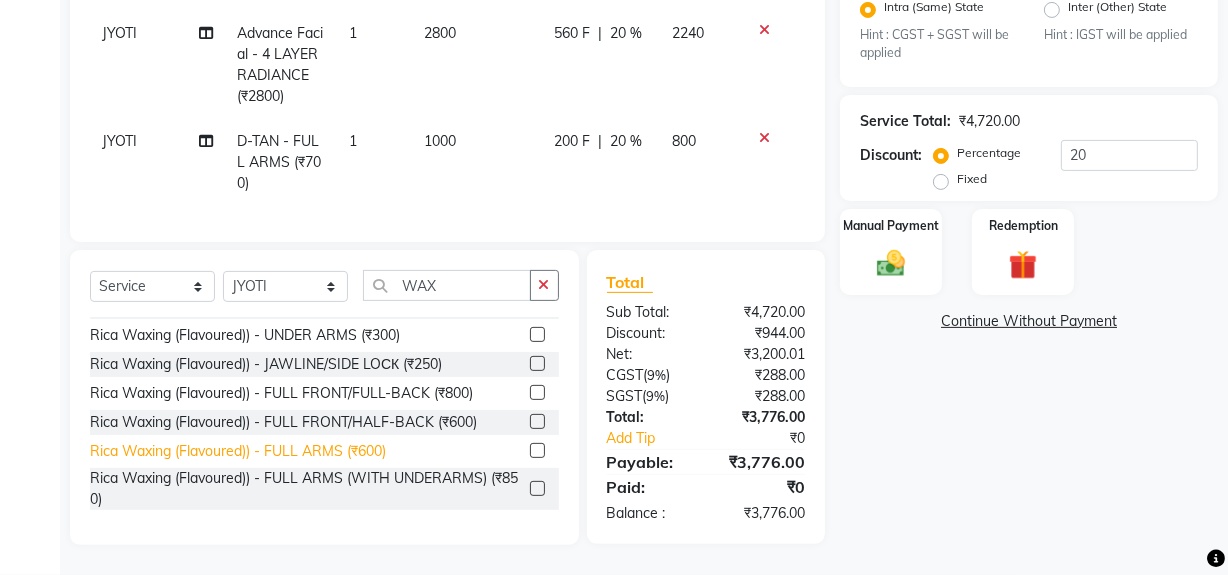 click on "Rica Waxing (Flavoured)) - FULL ARMS (₹600)" 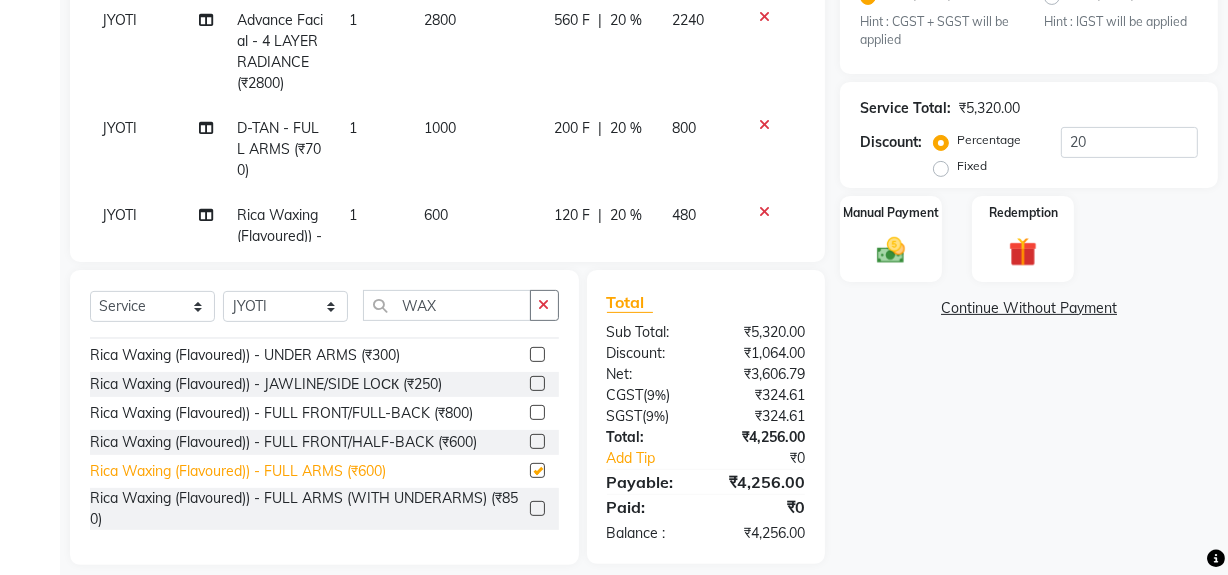 checkbox on "false" 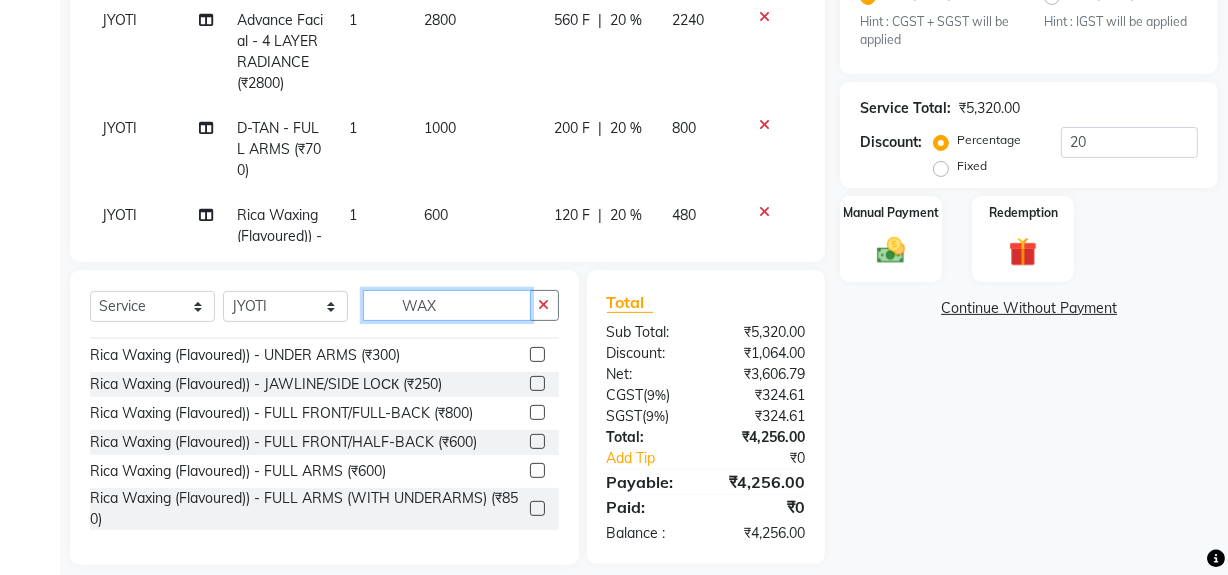 click on "WAX" 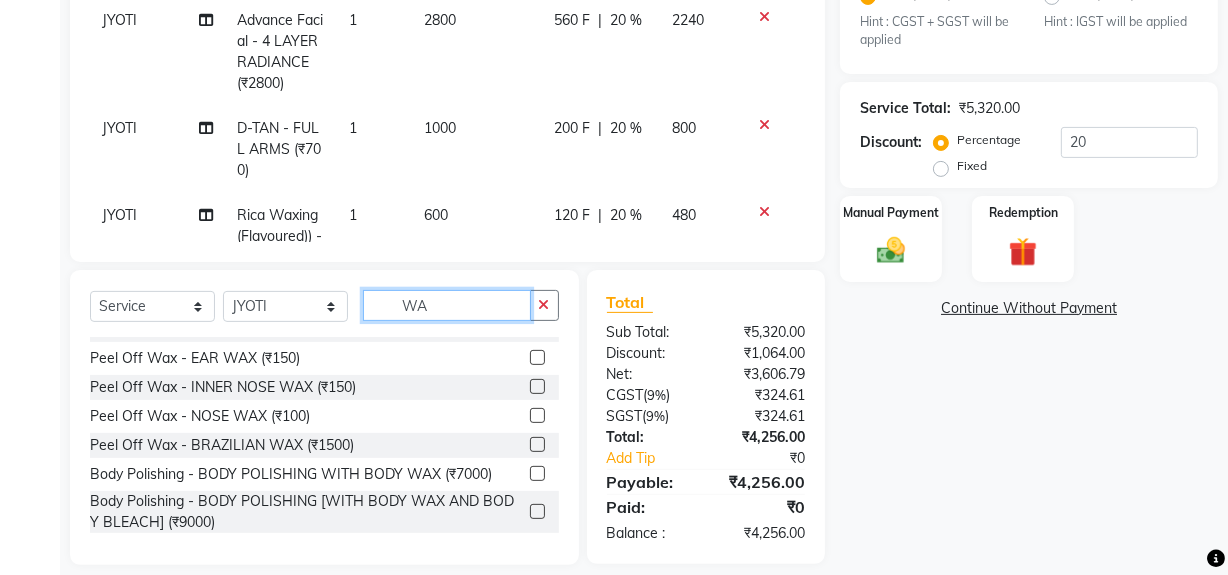 type on "W" 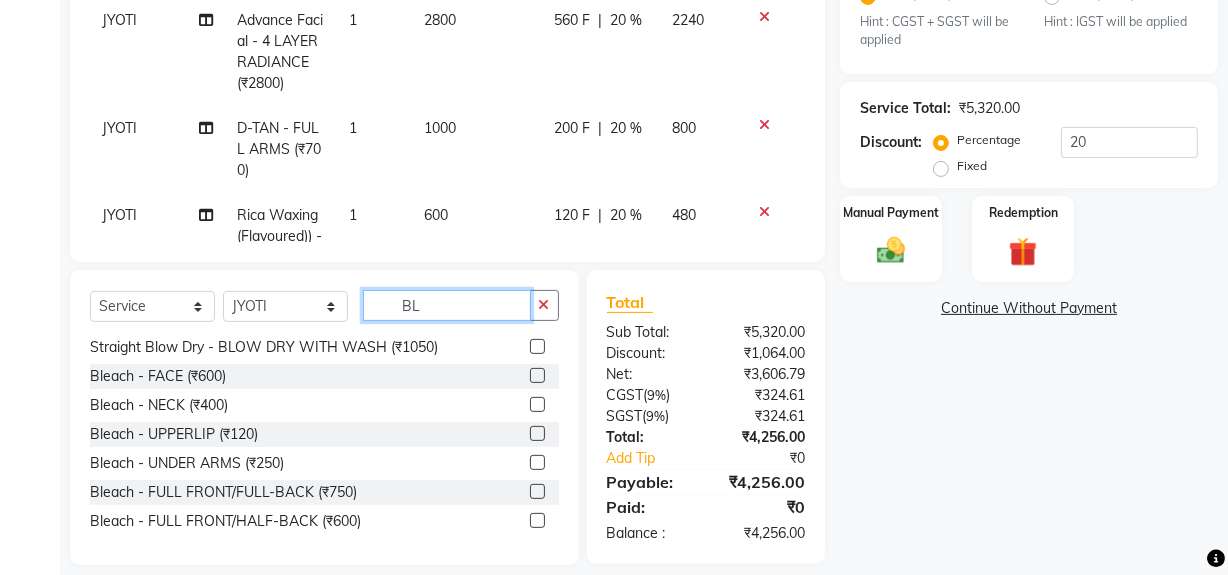 scroll, scrollTop: 238, scrollLeft: 0, axis: vertical 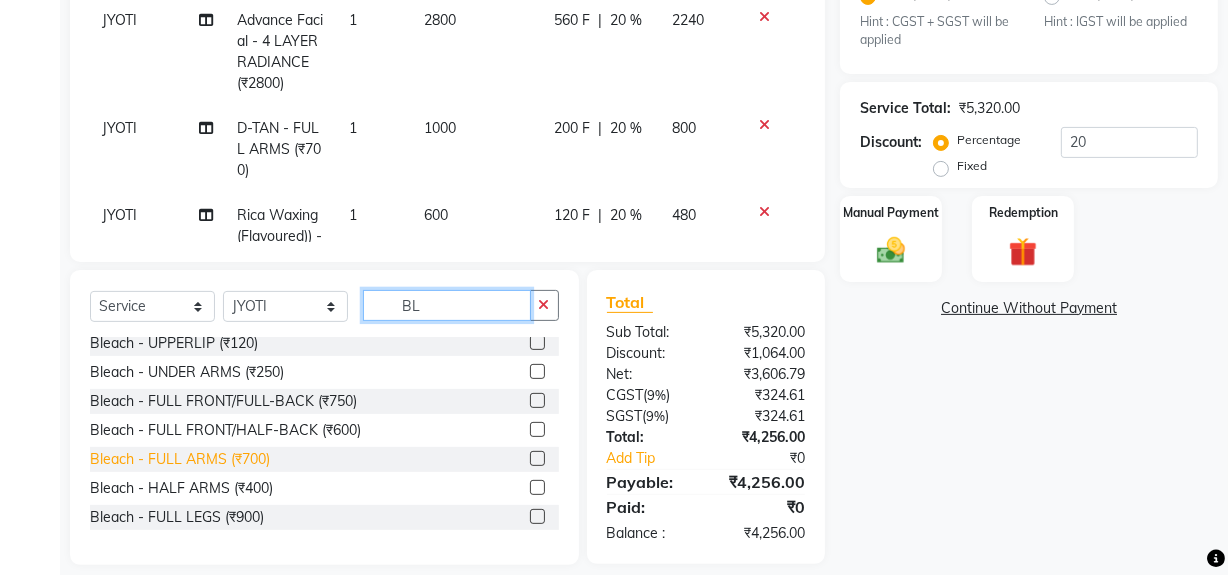 type on "BL" 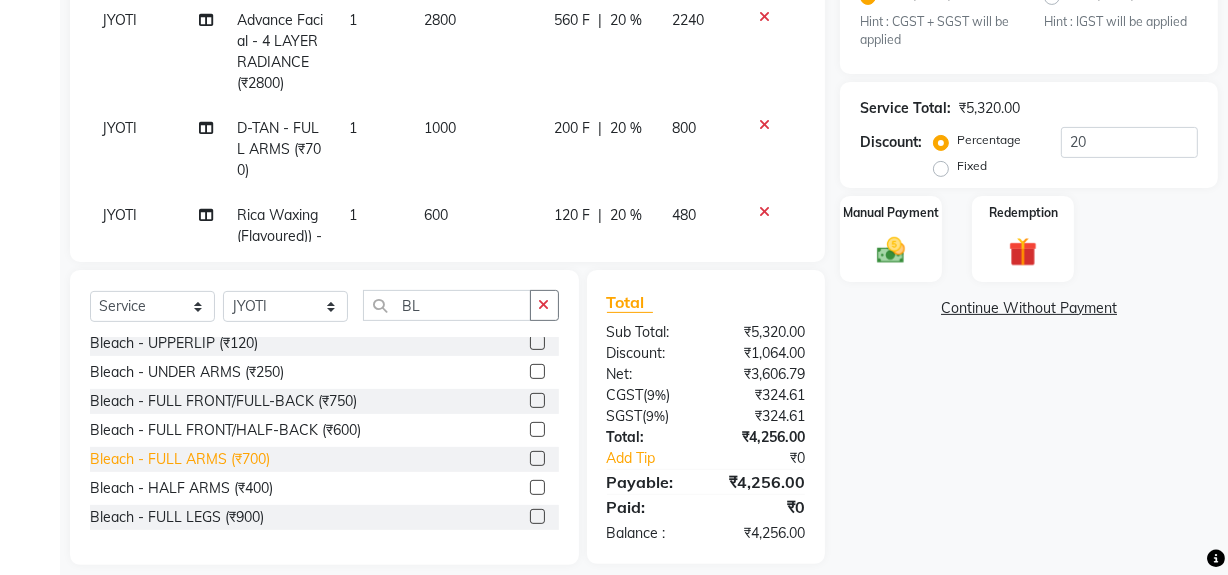 click on "Bleach - FULL ARMS (₹700)" 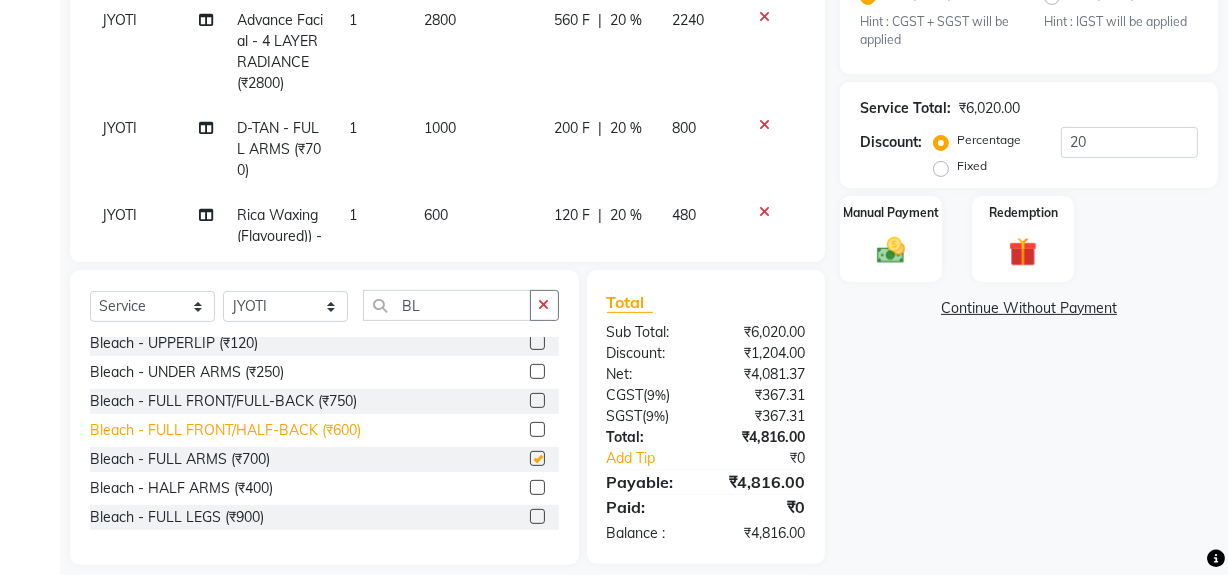 checkbox on "false" 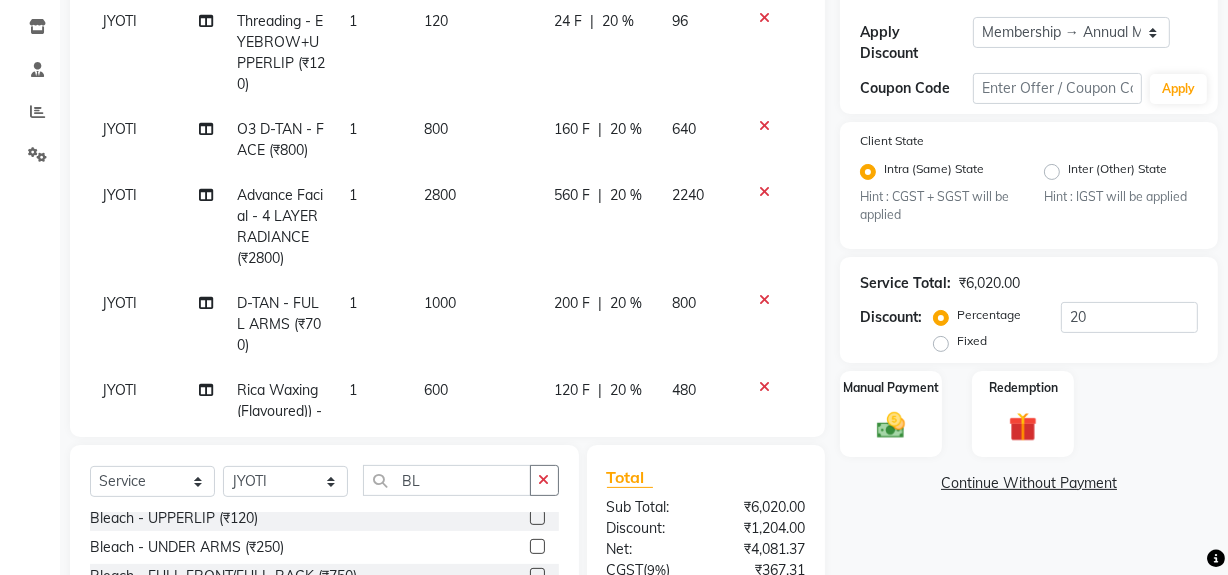 scroll, scrollTop: 324, scrollLeft: 0, axis: vertical 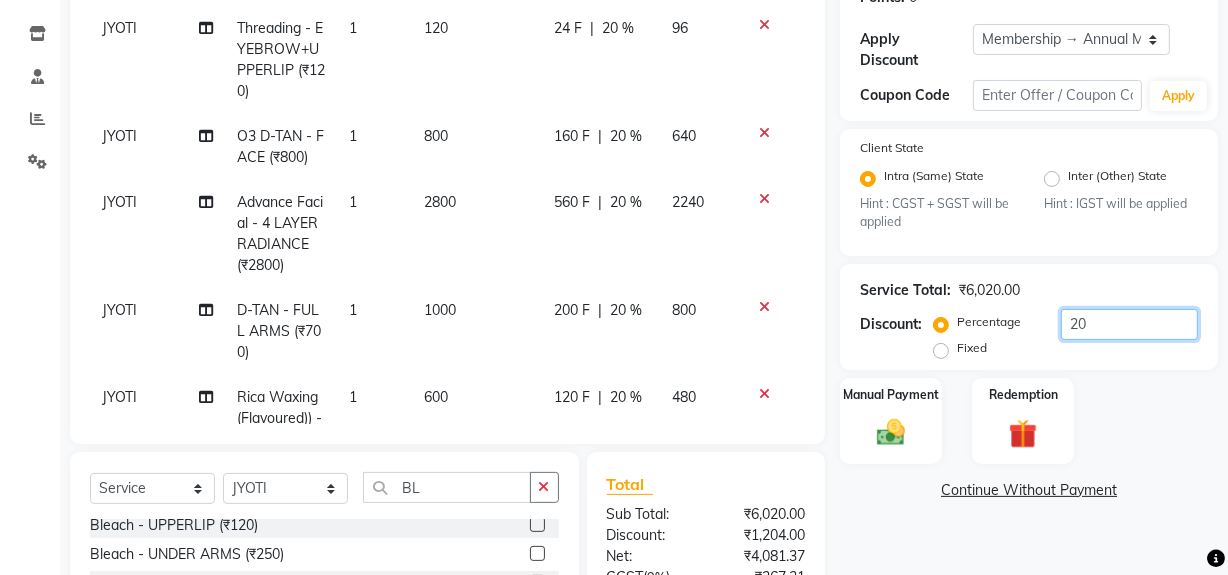 click on "20" 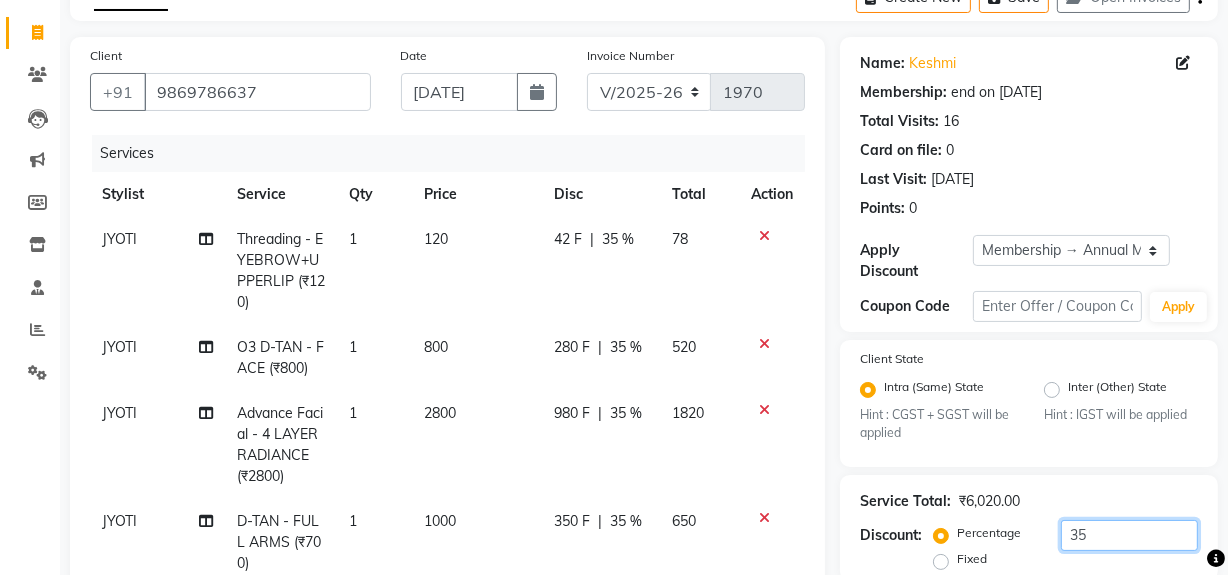 scroll, scrollTop: 51, scrollLeft: 0, axis: vertical 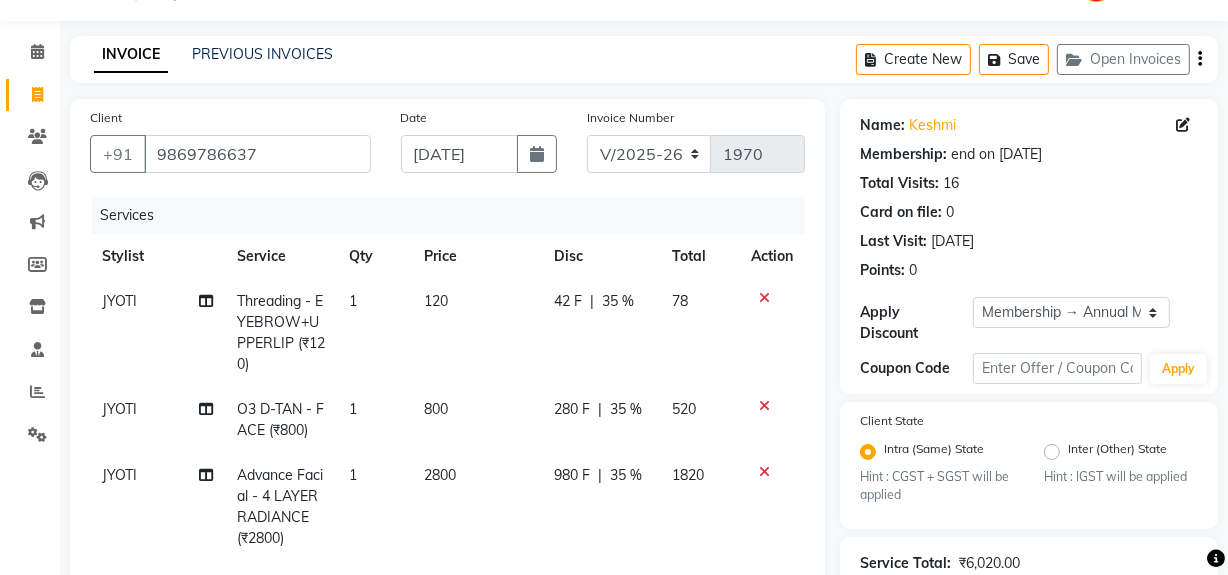 type on "35" 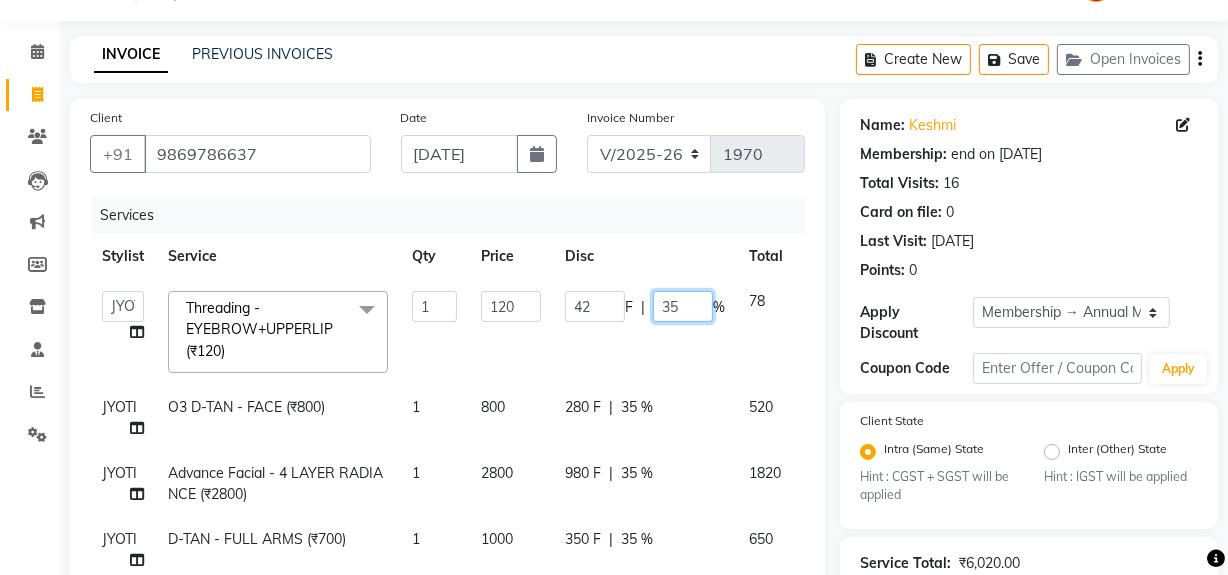 click on "35" 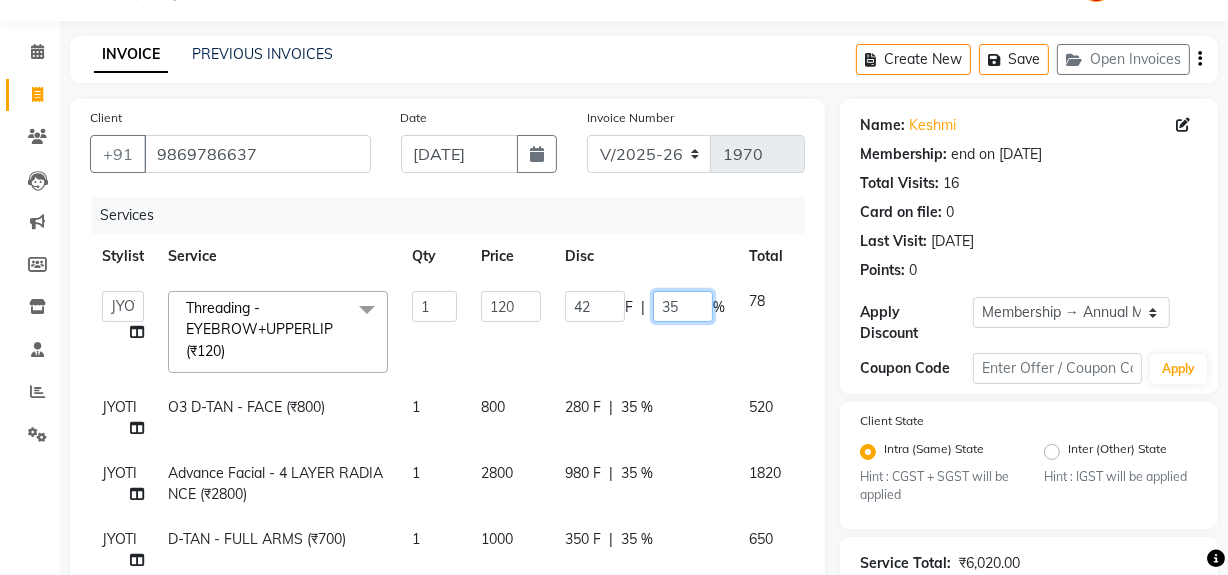 type on "3" 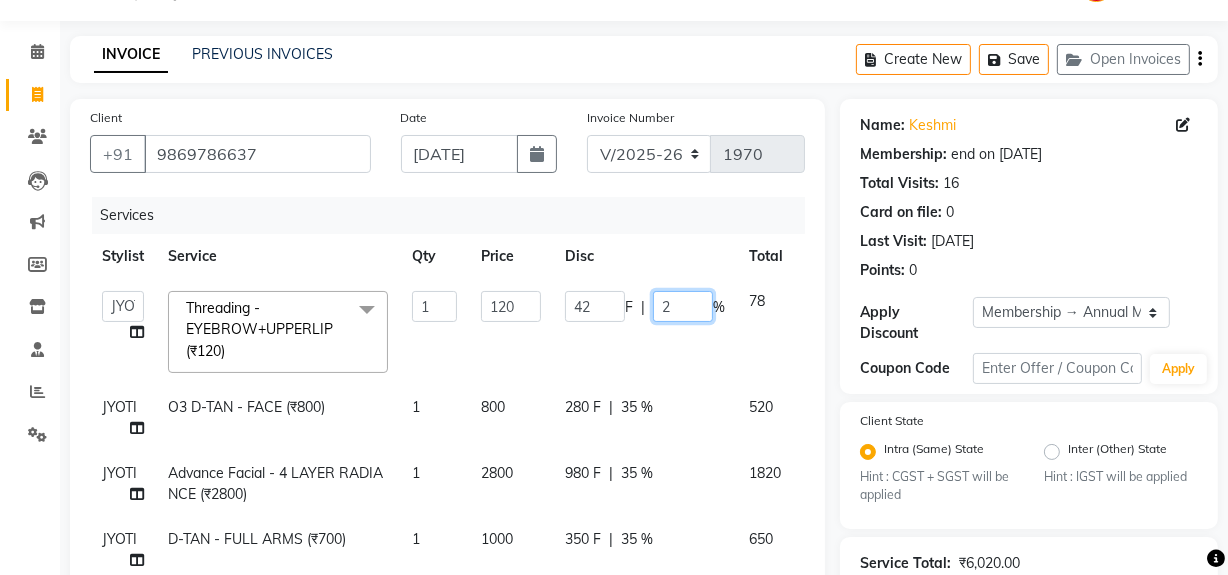 type on "20" 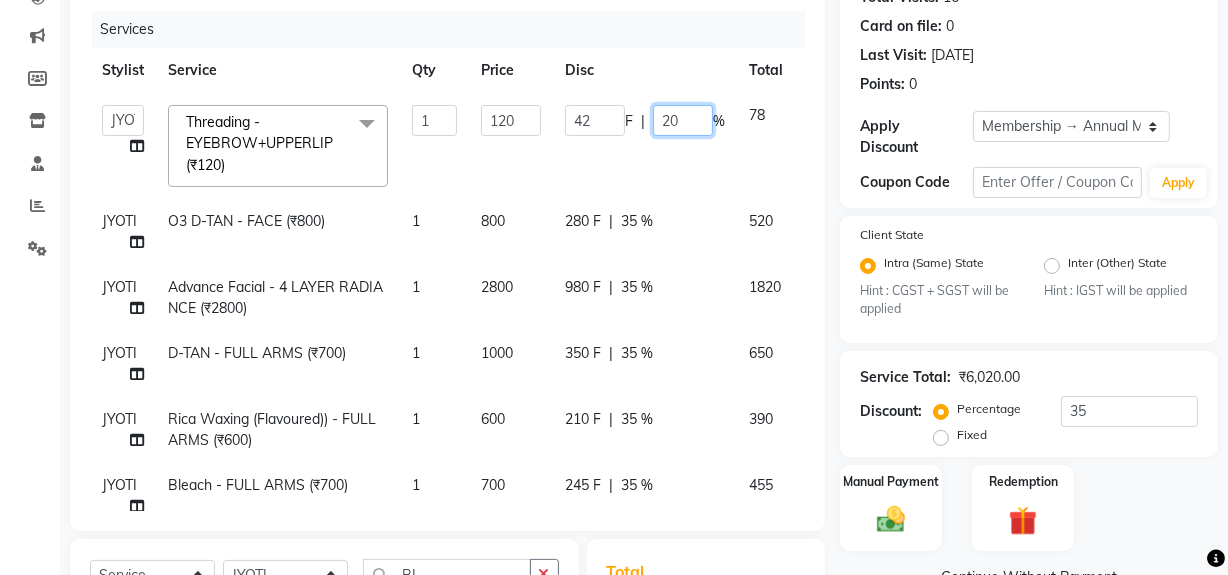 scroll, scrollTop: 324, scrollLeft: 0, axis: vertical 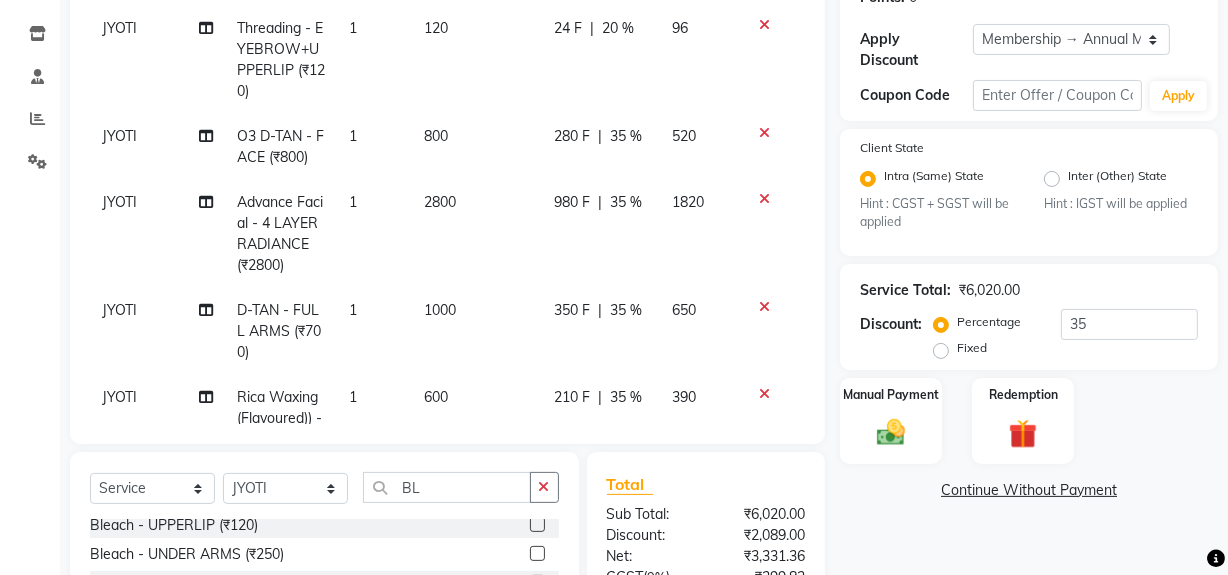 click on "Name: Keshmi  Membership: end on 16-12-2025 Total Visits:  16 Card on file:  0 Last Visit:   11-05-2025 Points:   0  Apply Discount Select Membership → Annual Membership Coupon Code Apply Client State Intra (Same) State Hint : CGST + SGST will be applied Inter (Other) State Hint : IGST will be applied Service Total:  ₹6,020.00  Discount:  Percentage   Fixed  35 Manual Payment Redemption  Continue Without Payment" 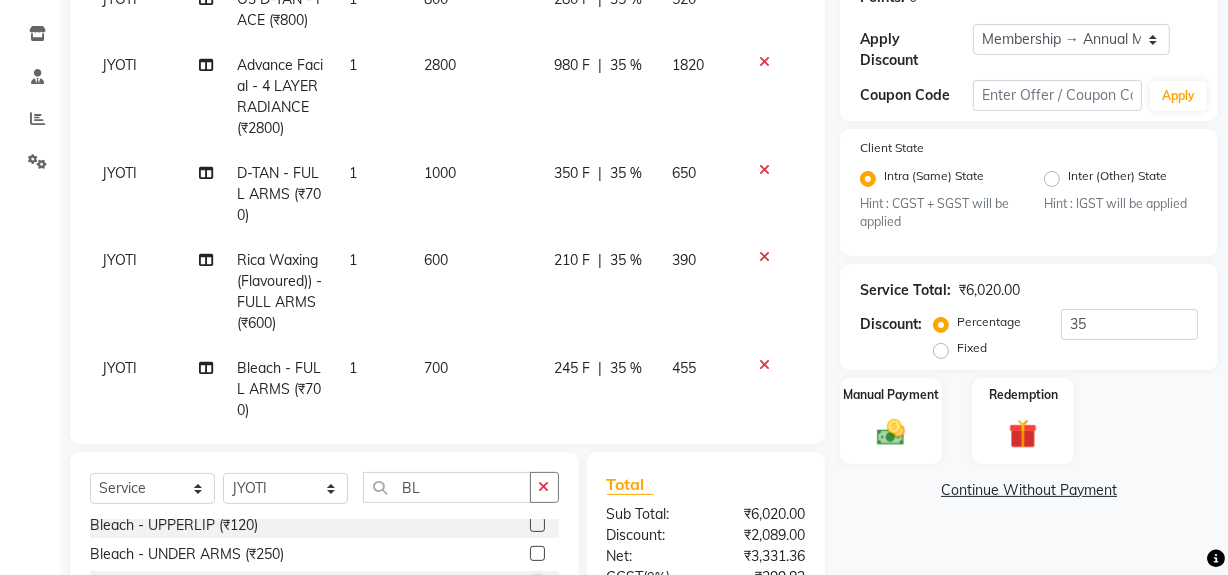 scroll, scrollTop: 175, scrollLeft: 0, axis: vertical 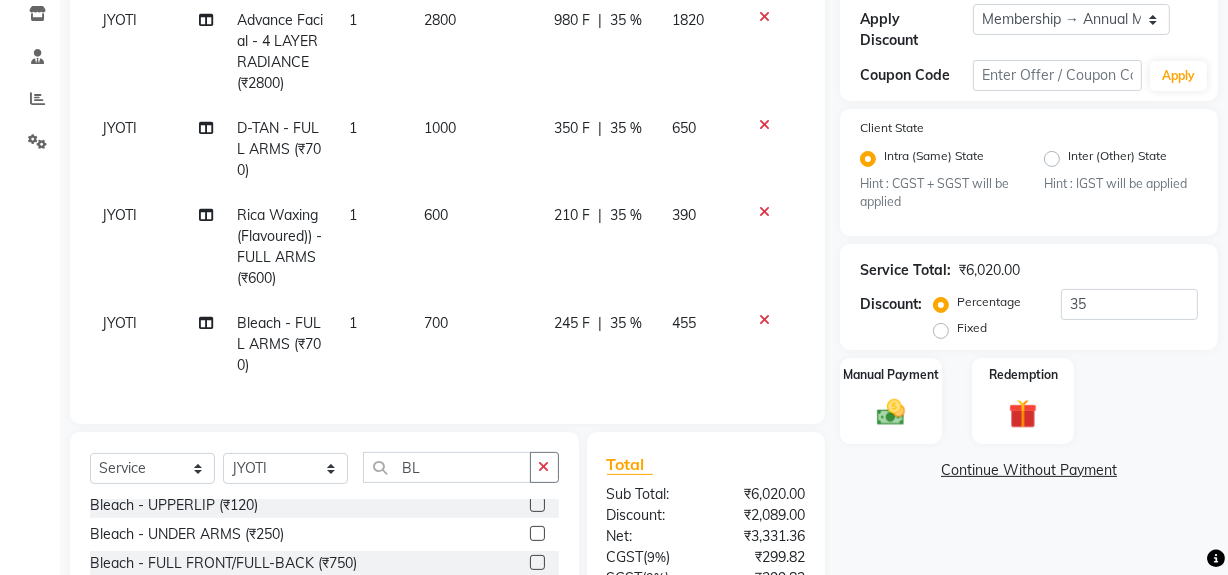 click 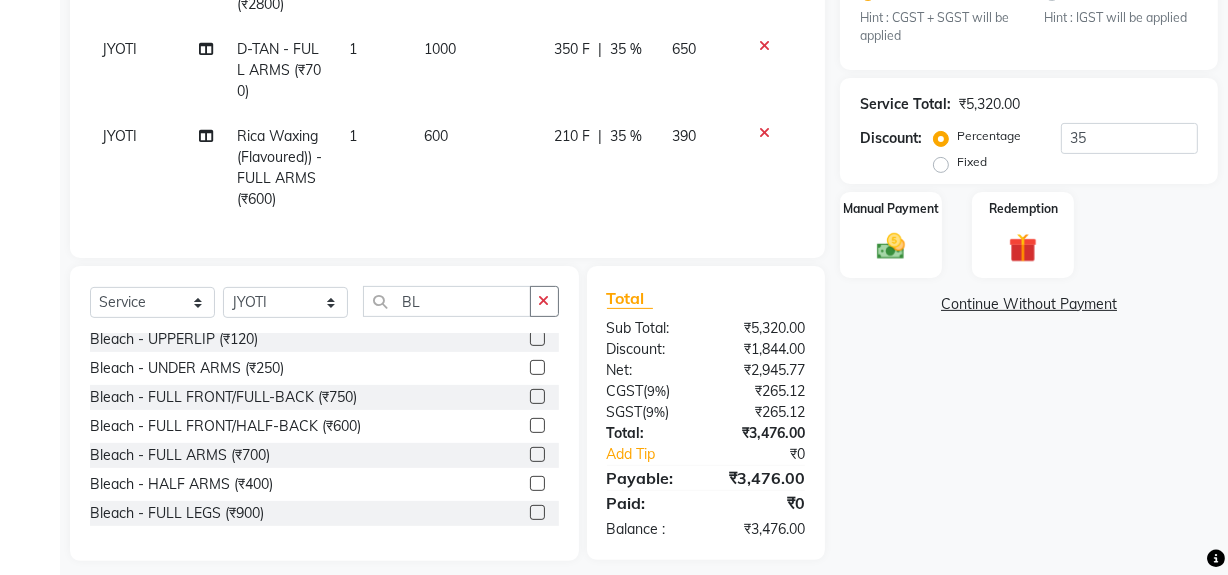 scroll, scrollTop: 526, scrollLeft: 0, axis: vertical 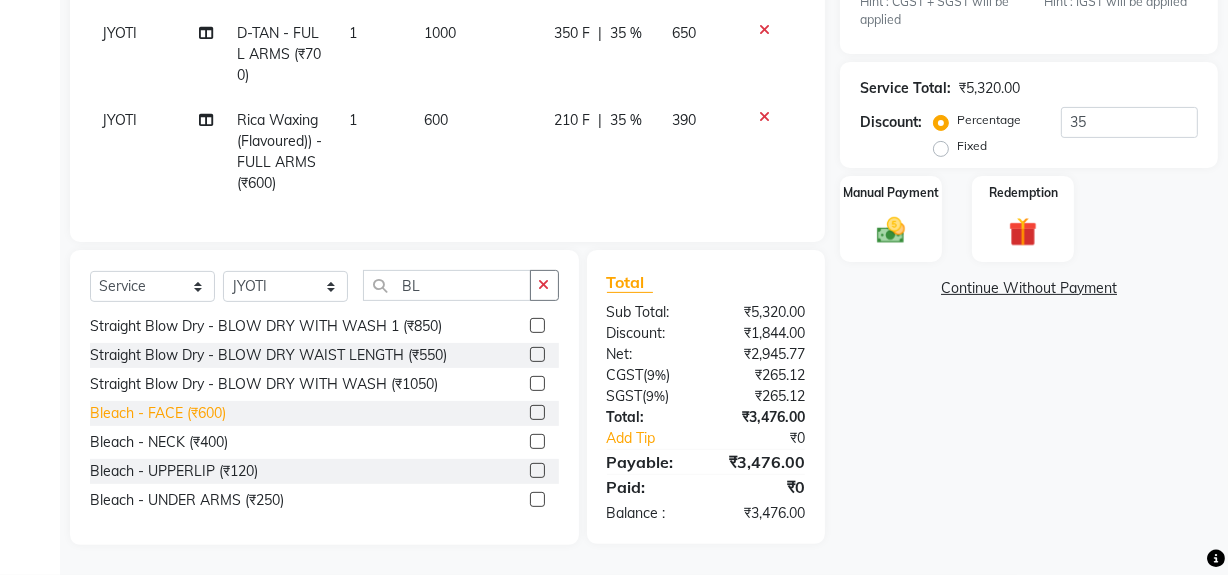click on "Bleach - FACE (₹600)" 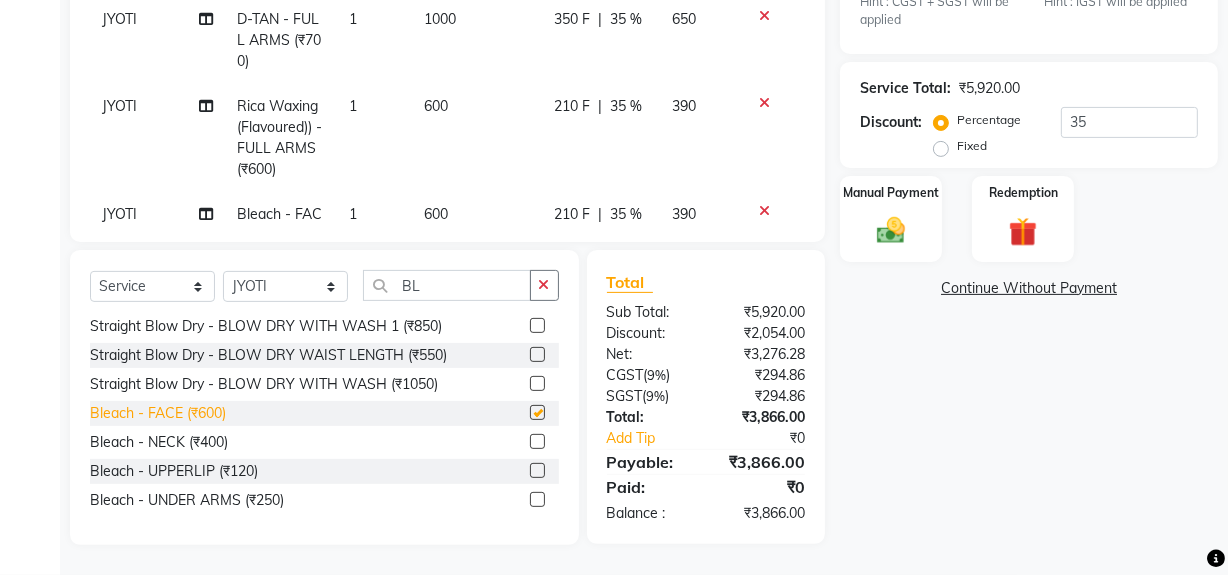 scroll, scrollTop: 154, scrollLeft: 0, axis: vertical 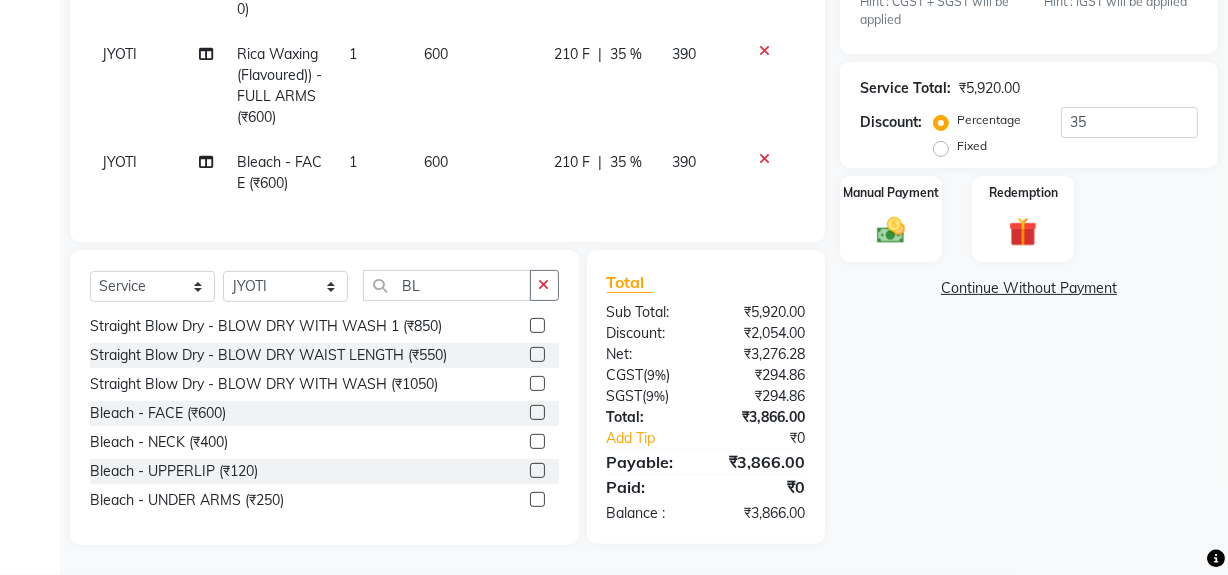 checkbox on "false" 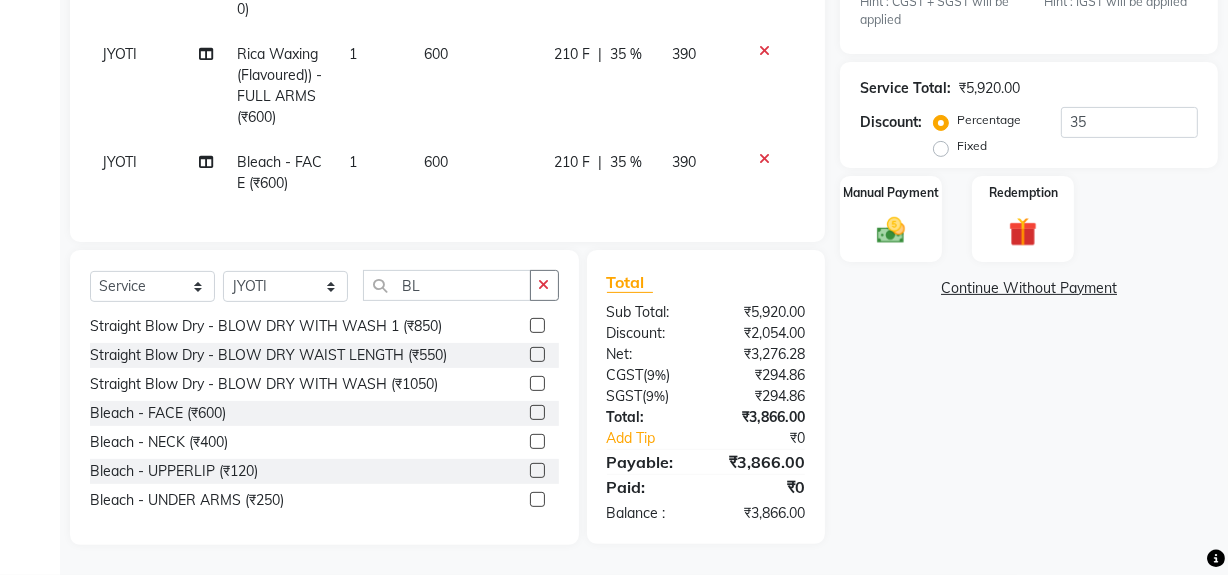 click on "600" 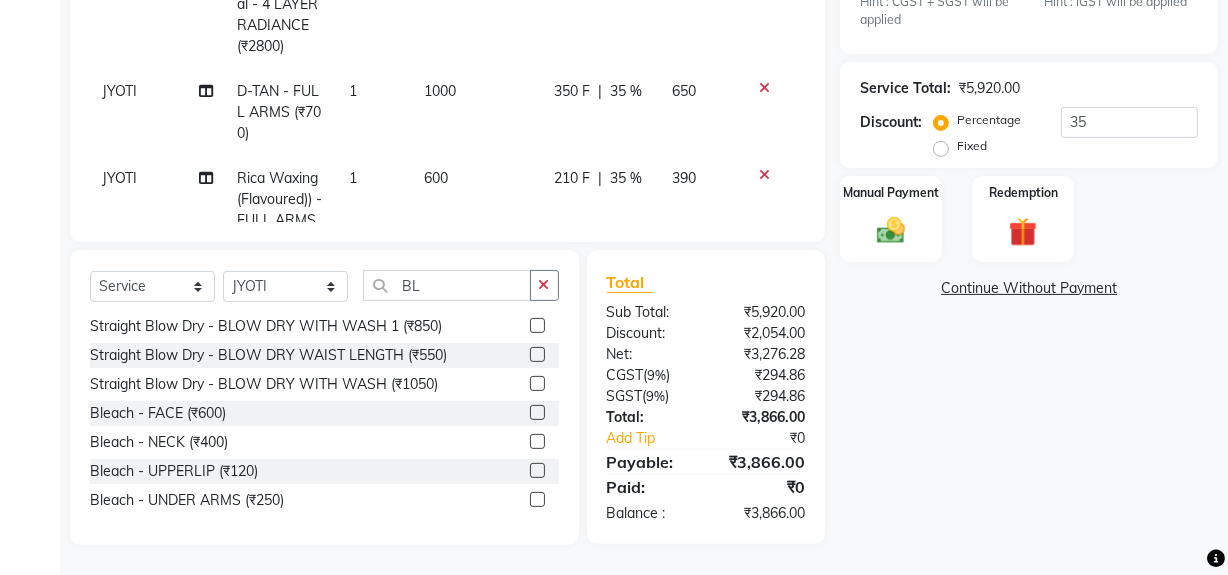 select on "13186" 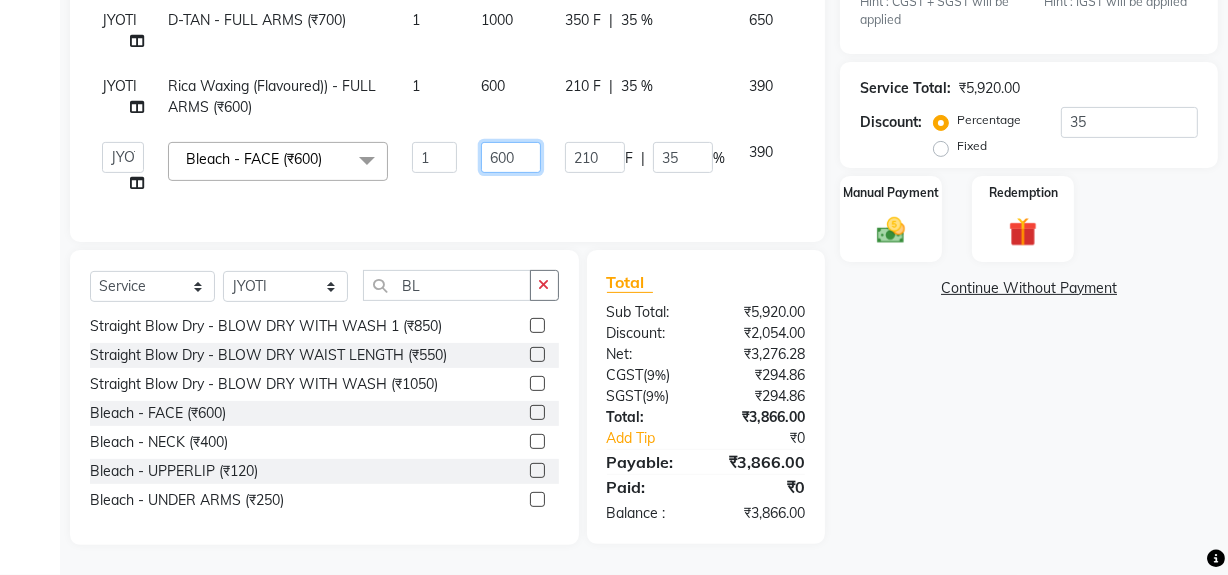 click on "600" 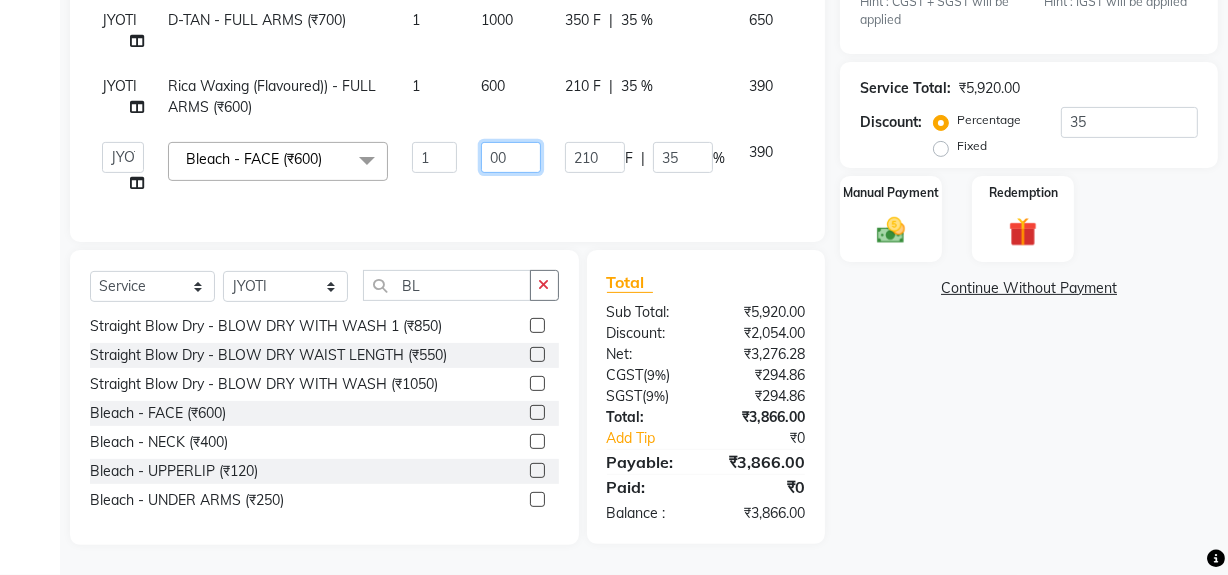 type on "700" 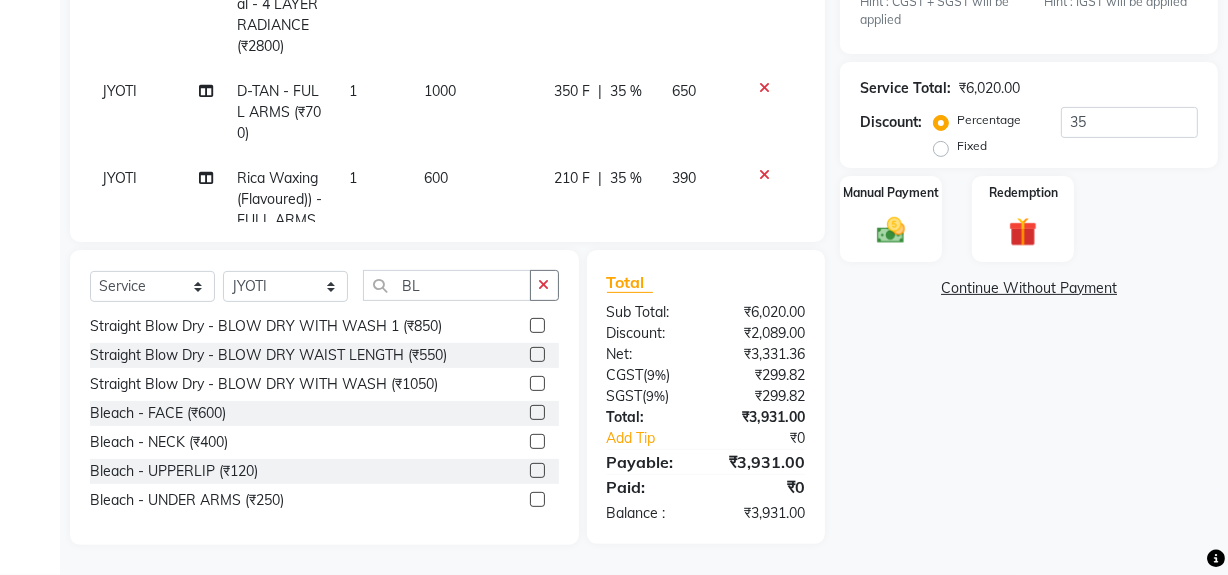 click on "Name: Keshmi  Membership: end on 16-12-2025 Total Visits:  16 Card on file:  0 Last Visit:   11-05-2025 Points:   0  Apply Discount Select Membership → Annual Membership Coupon Code Apply Client State Intra (Same) State Hint : CGST + SGST will be applied Inter (Other) State Hint : IGST will be applied Service Total:  ₹6,020.00  Discount:  Percentage   Fixed  35 Manual Payment Redemption  Continue Without Payment" 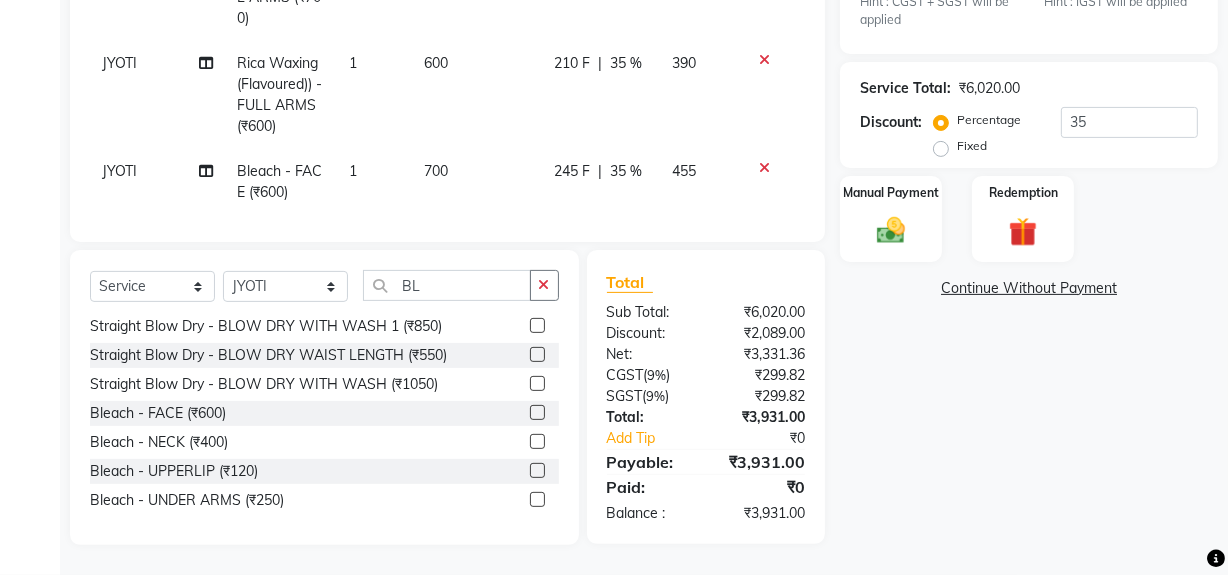 scroll, scrollTop: 154, scrollLeft: 0, axis: vertical 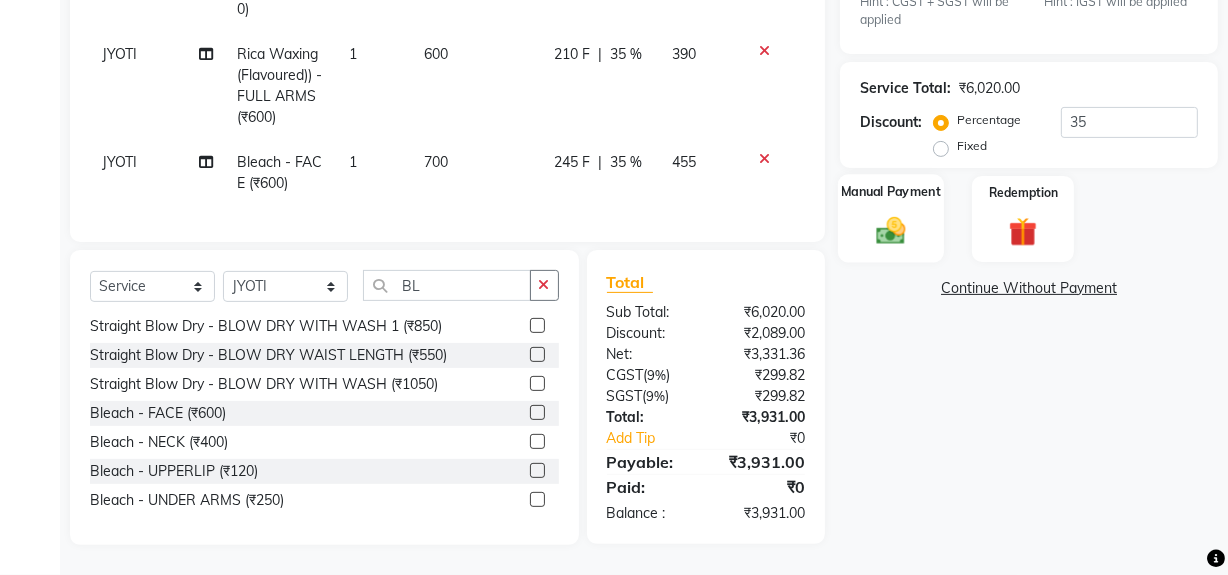 click 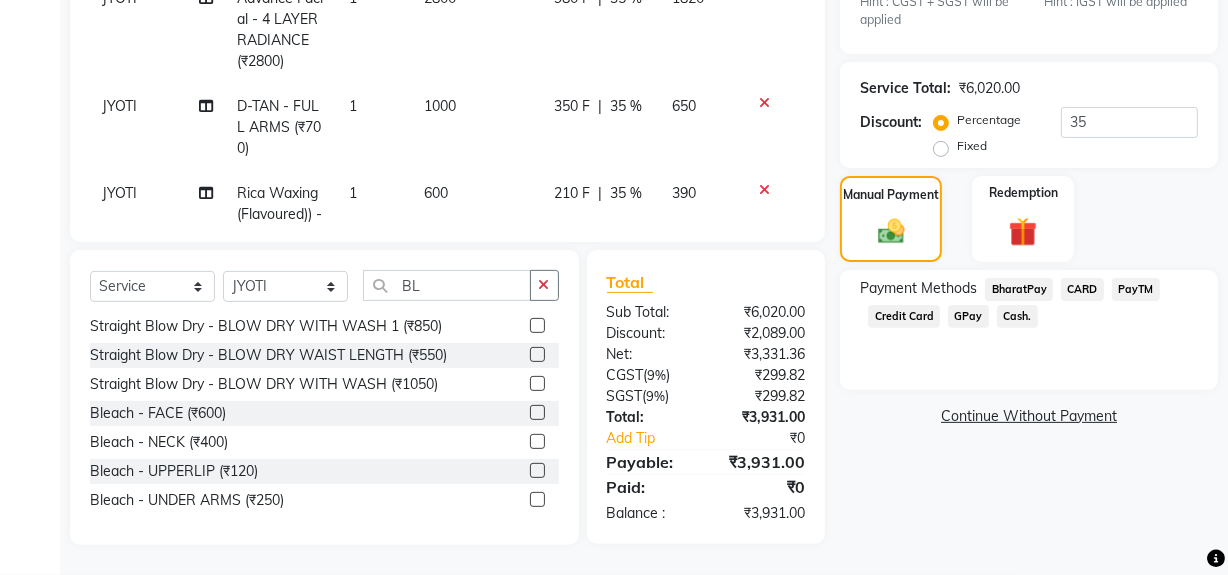 scroll, scrollTop: 0, scrollLeft: 0, axis: both 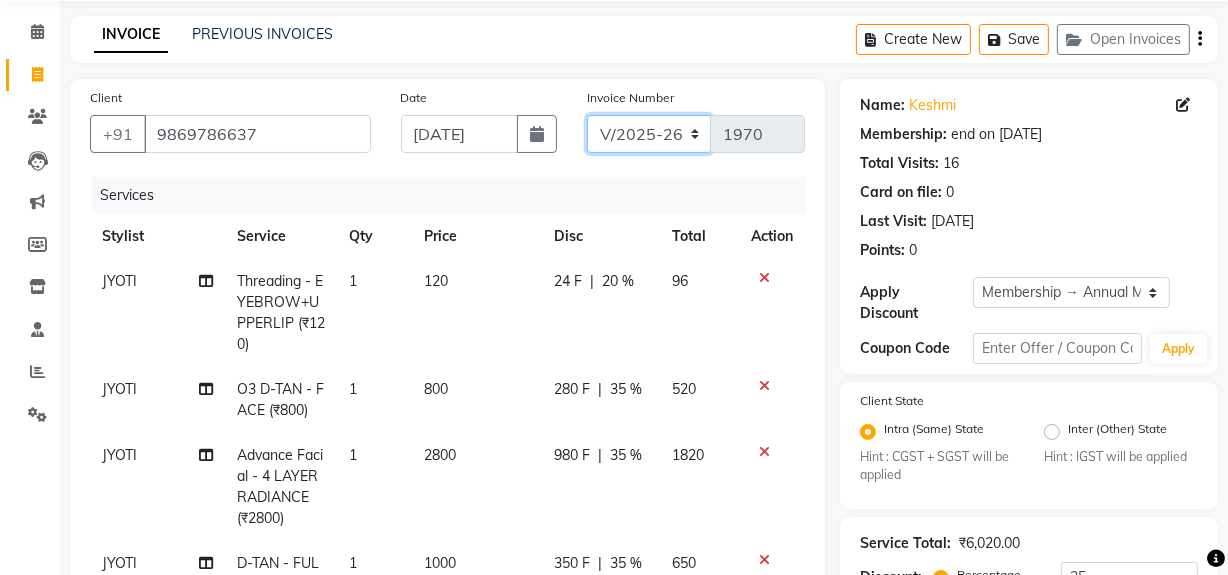 click on "INV/25-26 V/2025-26" 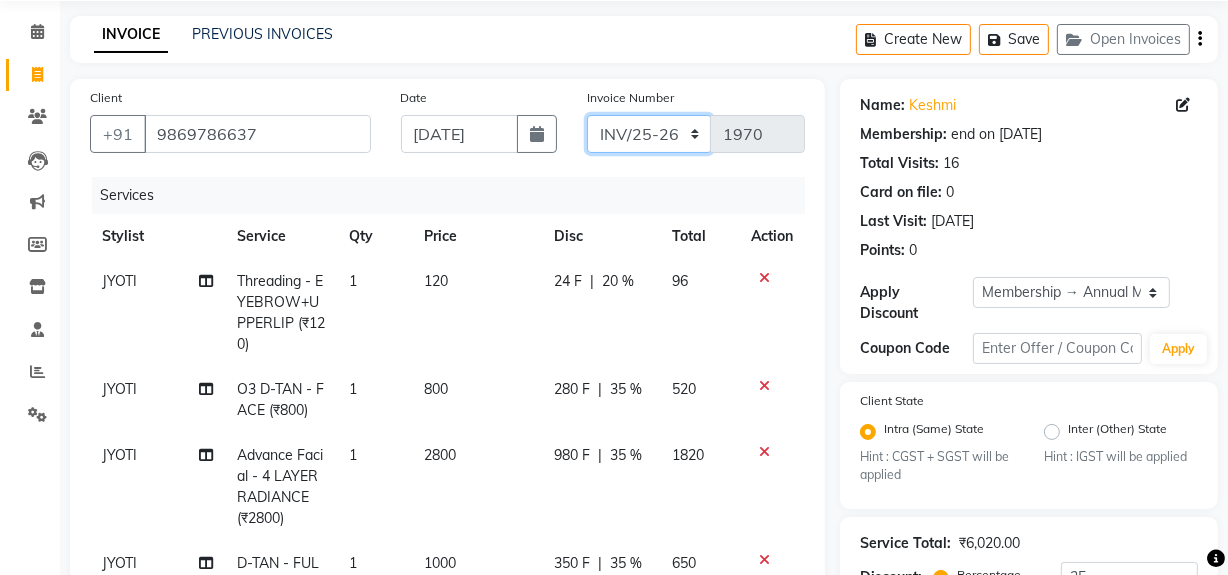 click on "INV/25-26 V/2025-26" 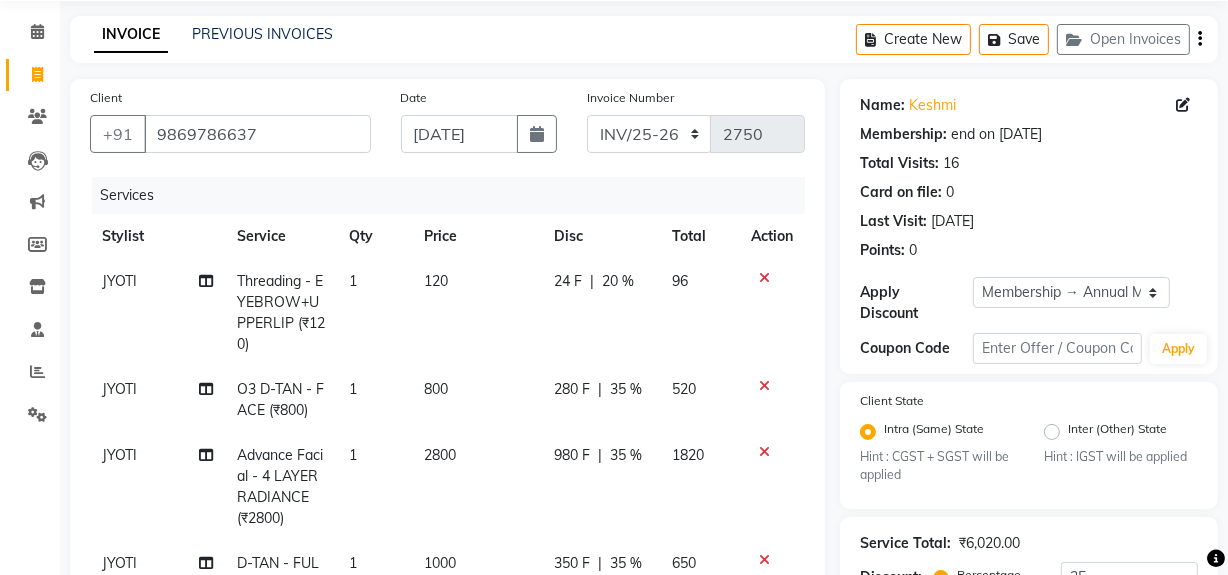 click on "Create New   Save   Open Invoices" 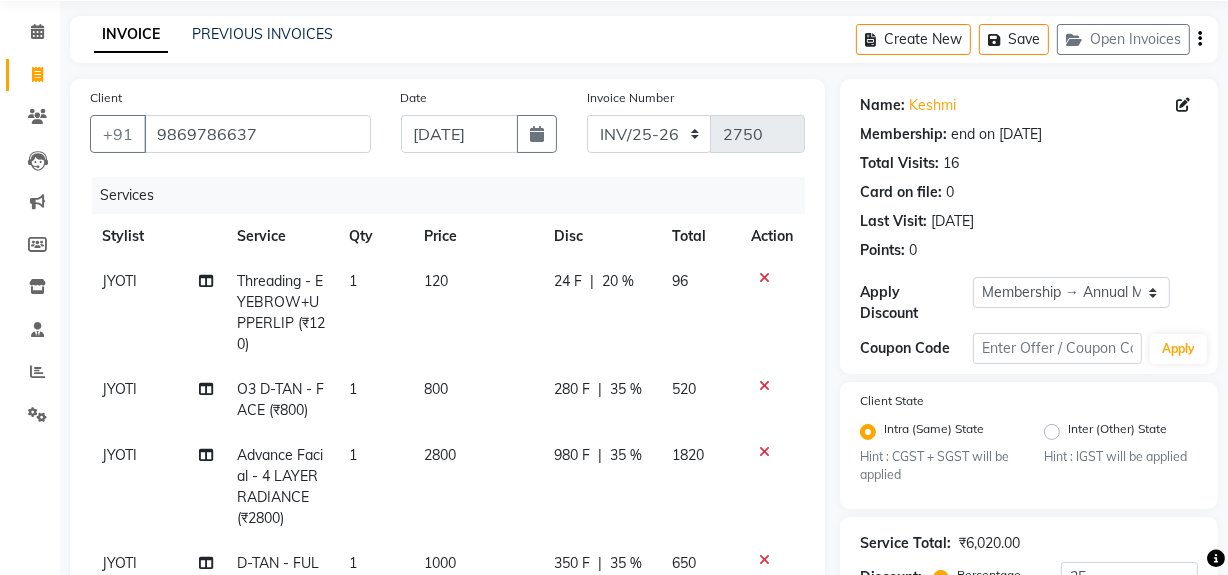 click 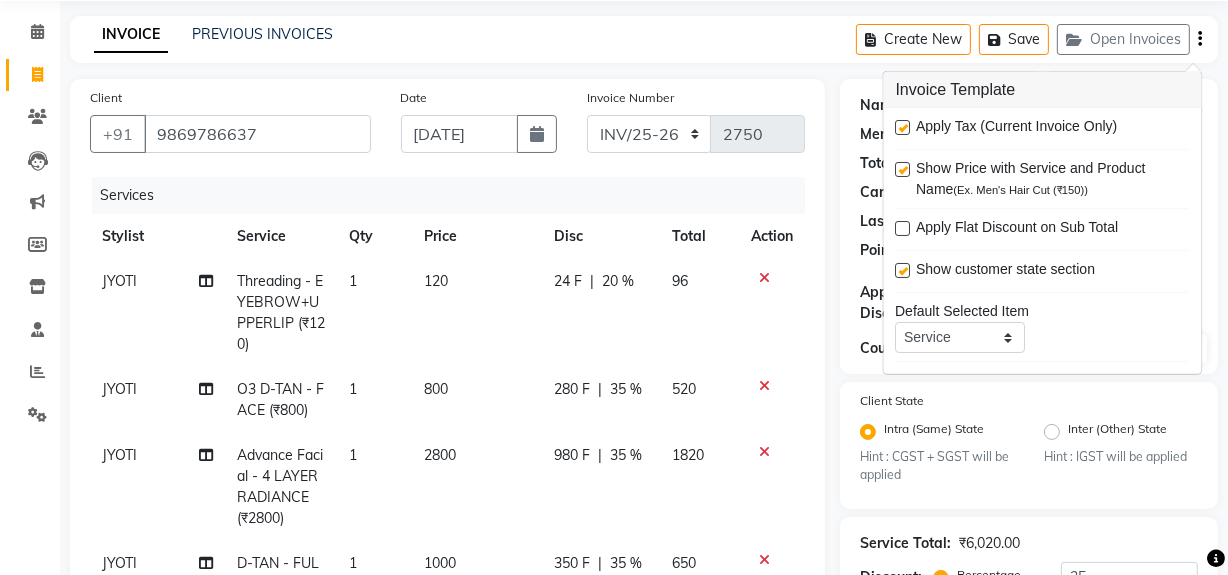 click at bounding box center [903, 127] 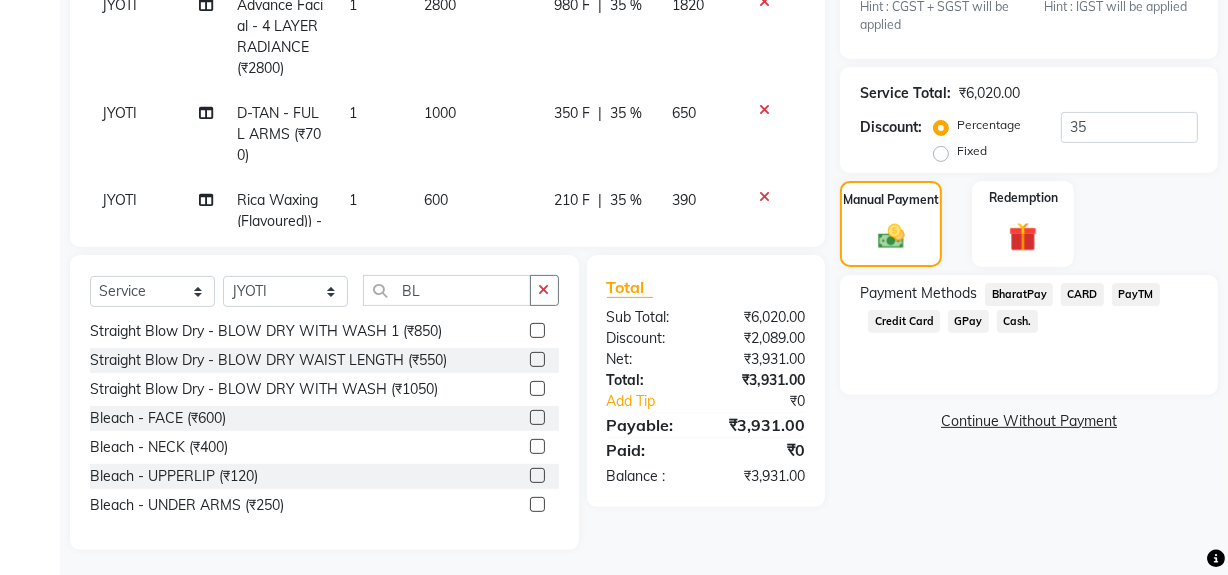 scroll, scrollTop: 526, scrollLeft: 0, axis: vertical 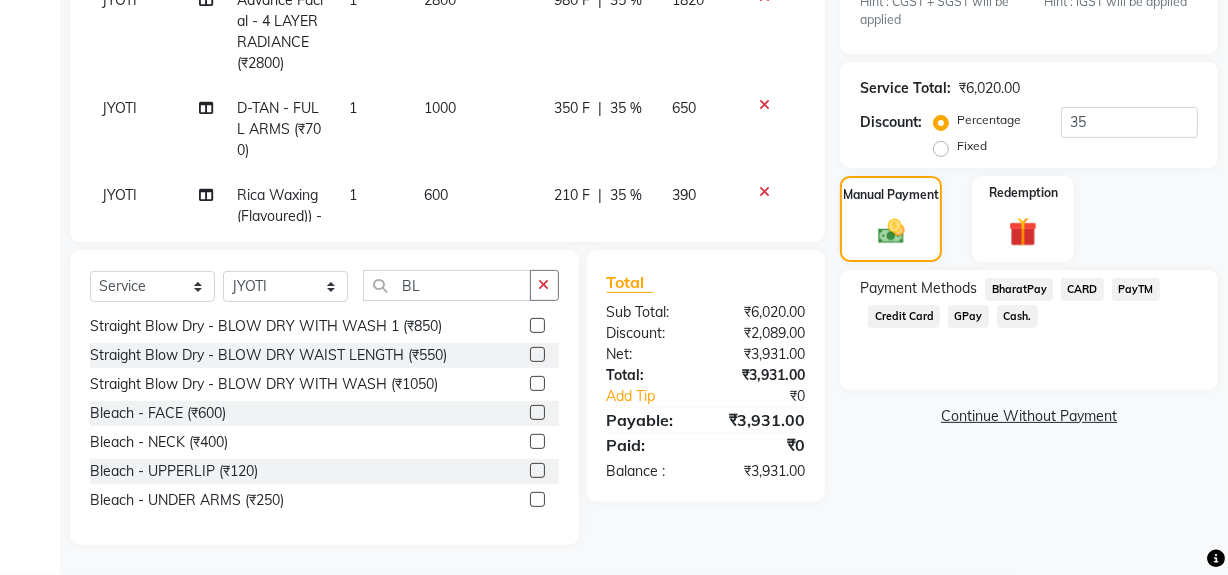 click on "Cash." 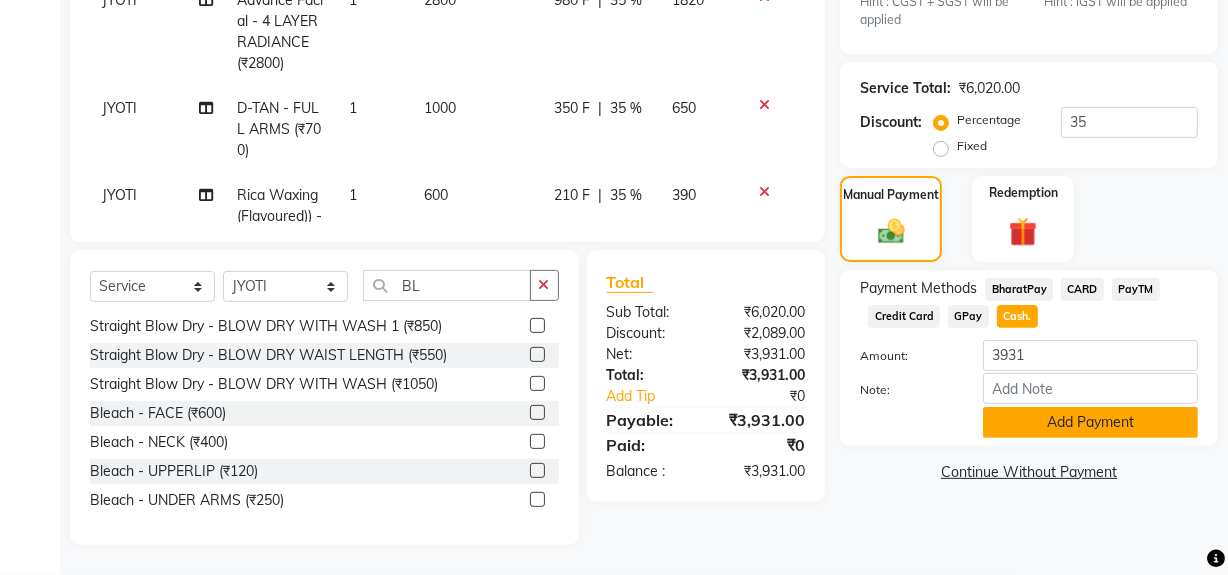 click on "Add Payment" 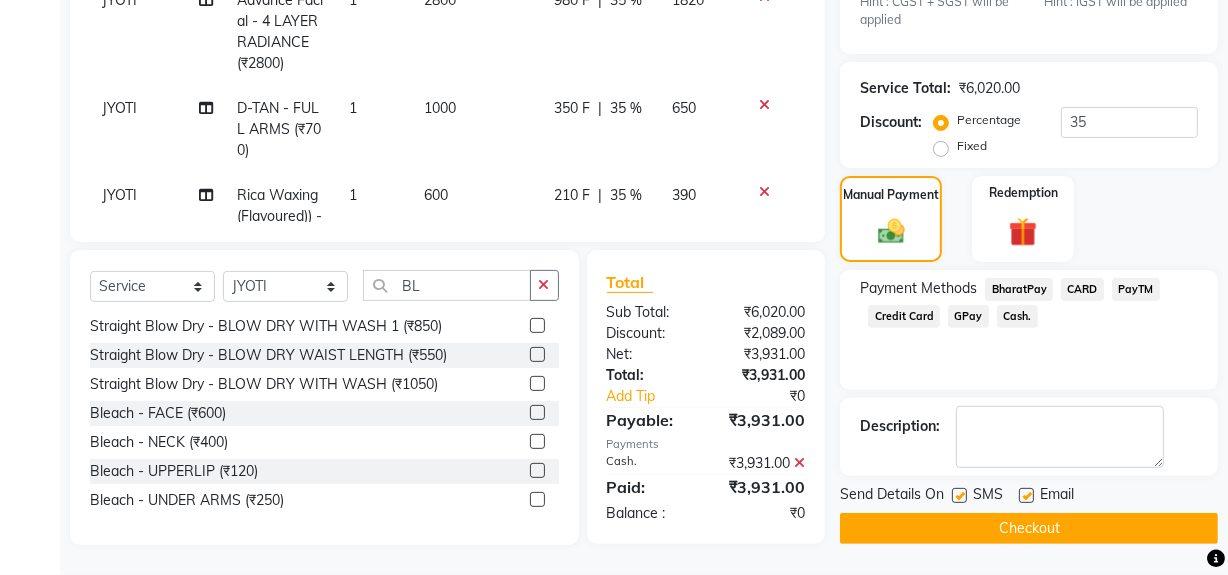 click on "Checkout" 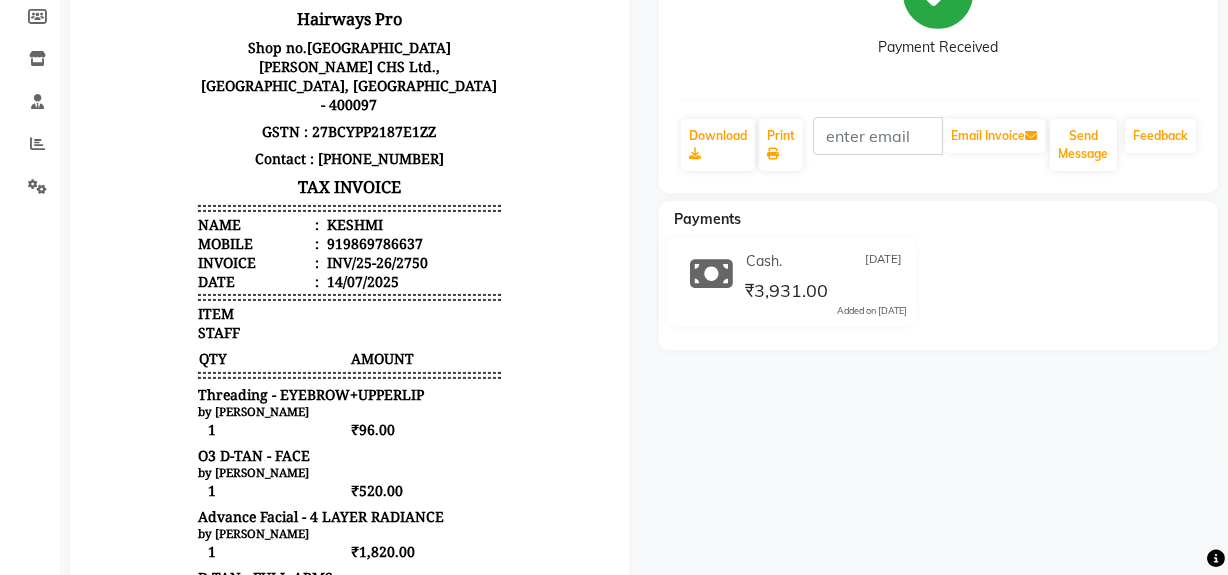 scroll, scrollTop: 134, scrollLeft: 0, axis: vertical 